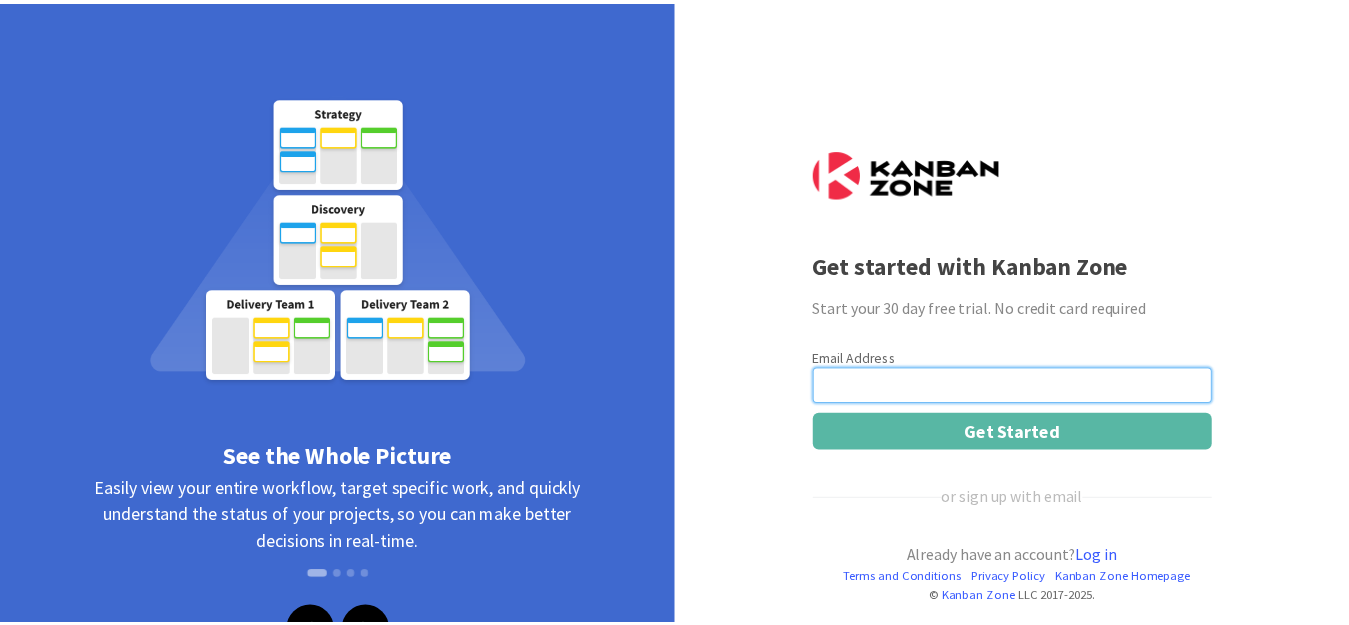 scroll, scrollTop: 0, scrollLeft: 0, axis: both 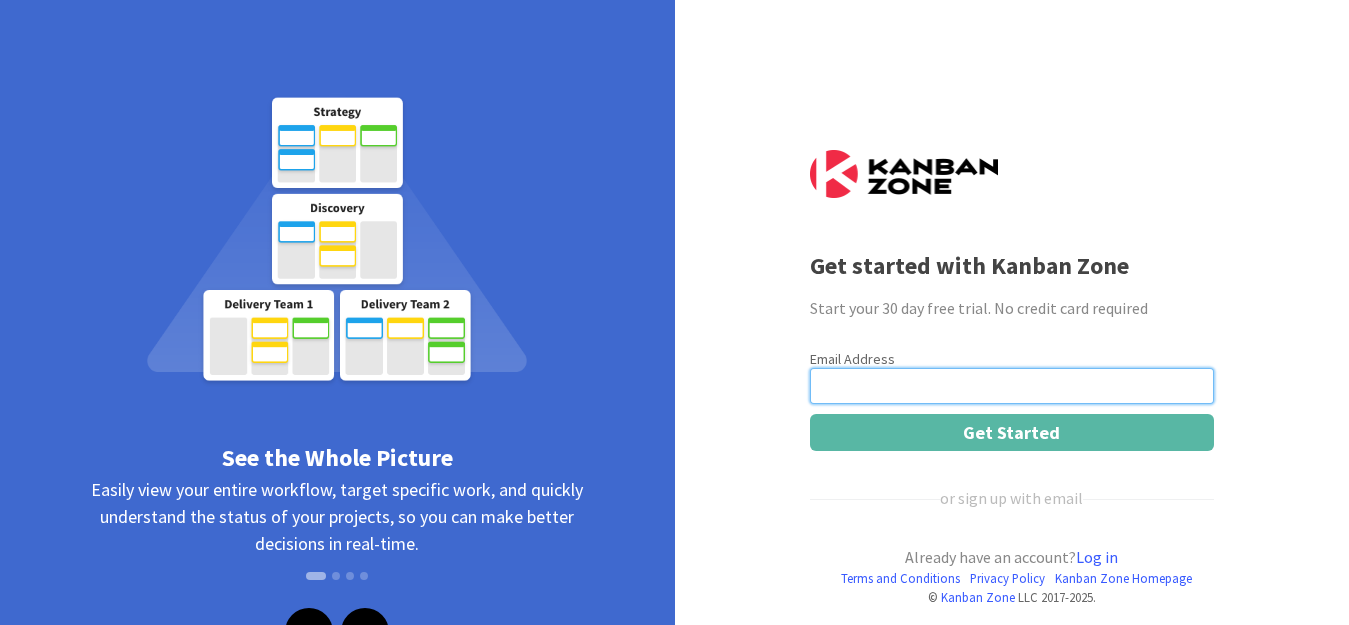 click at bounding box center [1012, 386] 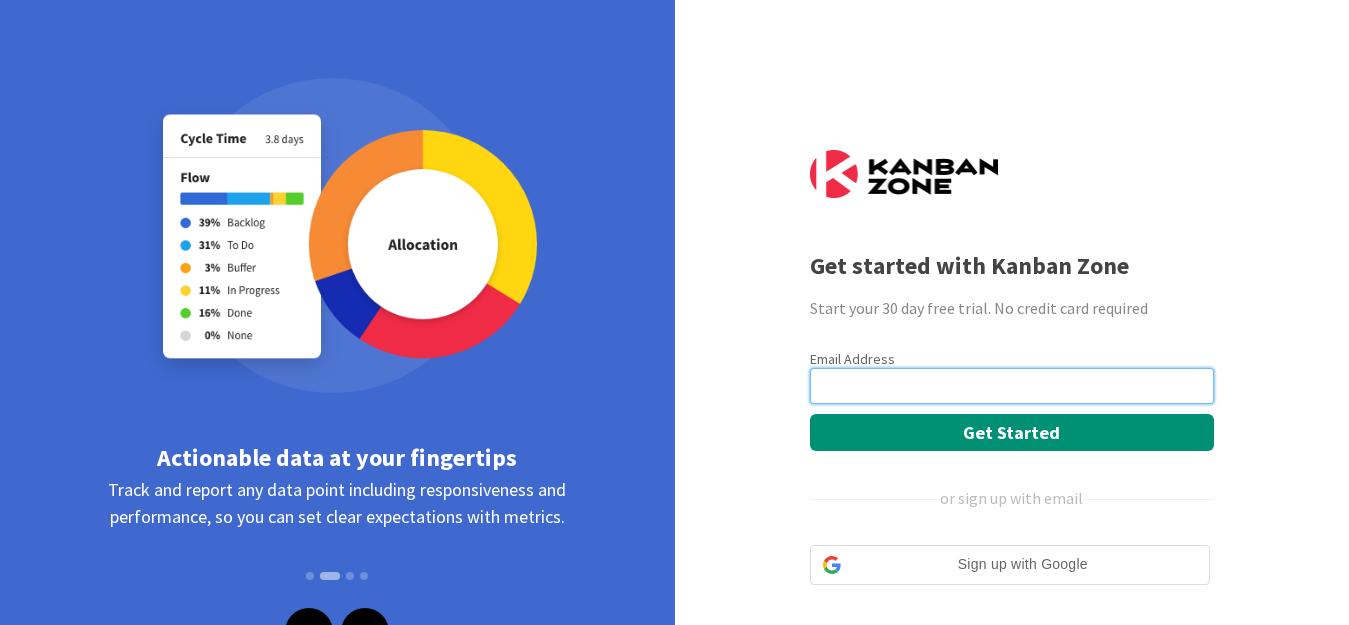 type on "heliospickleball13@[EMAIL]" 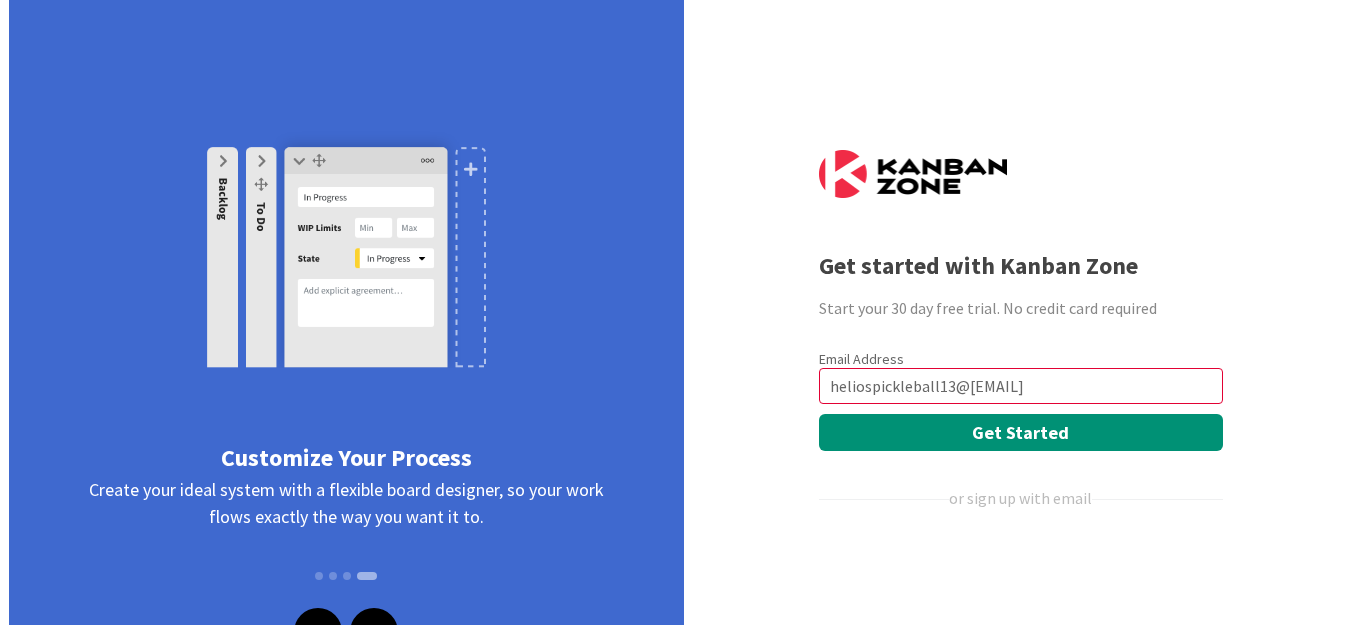 scroll, scrollTop: 0, scrollLeft: 0, axis: both 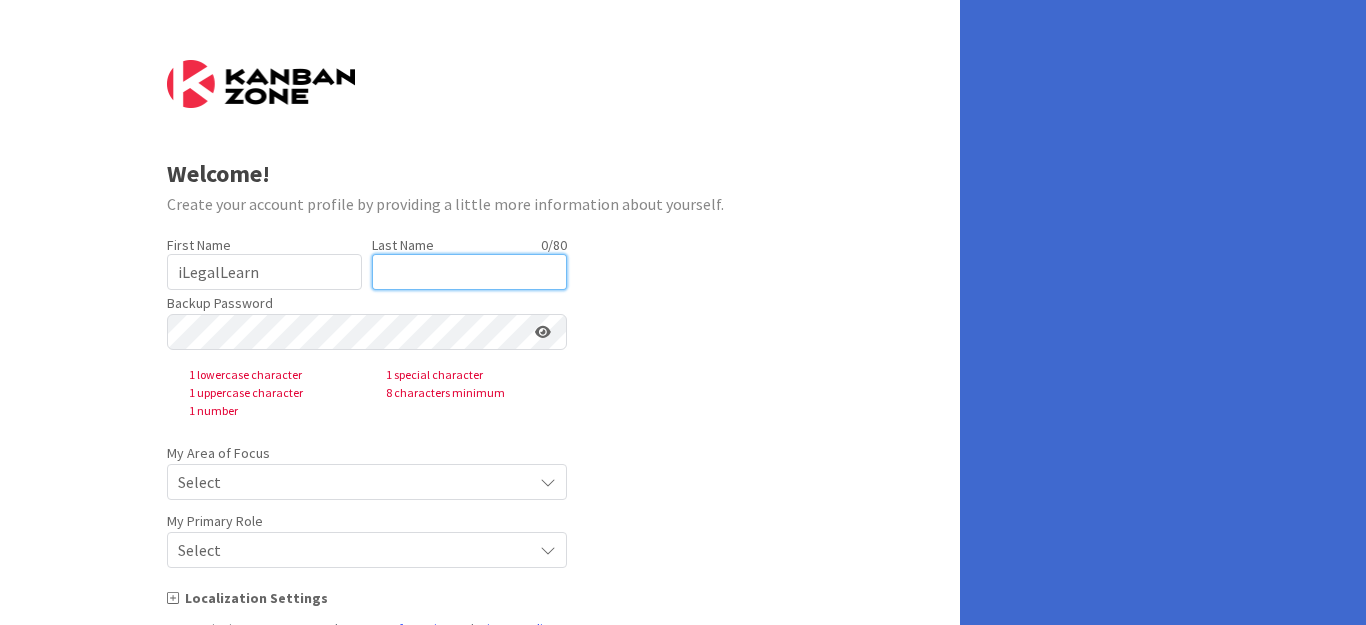 click at bounding box center (469, 272) 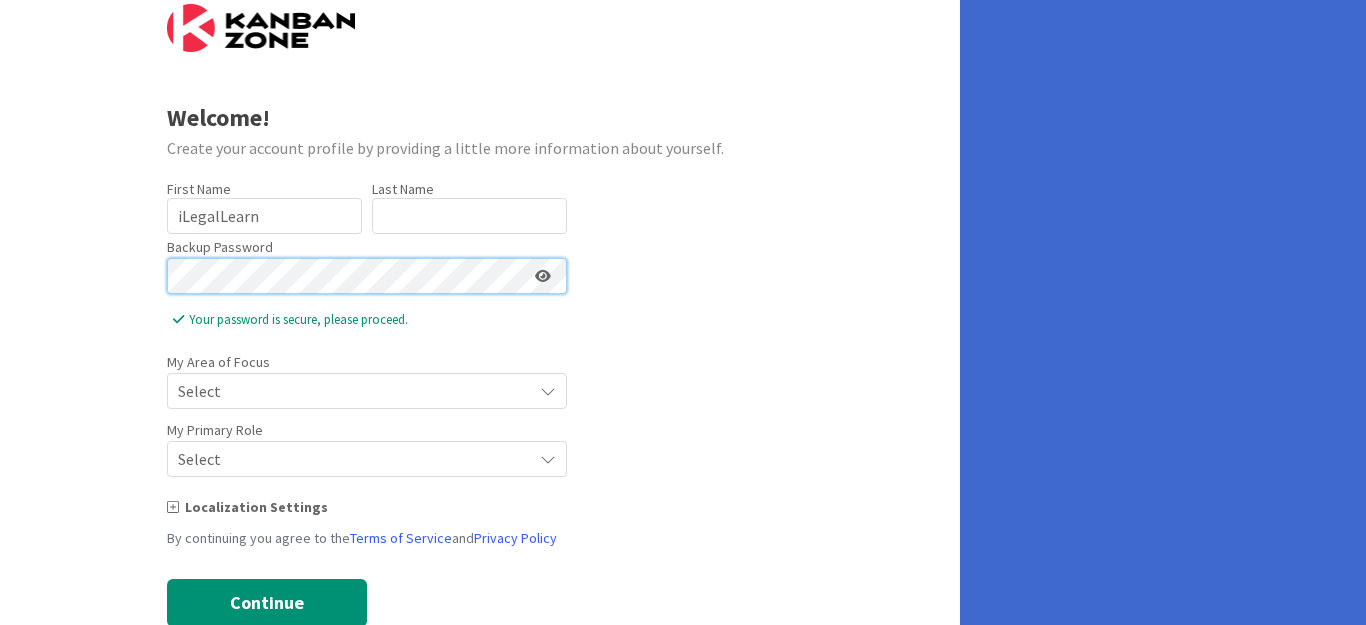 scroll, scrollTop: 108, scrollLeft: 0, axis: vertical 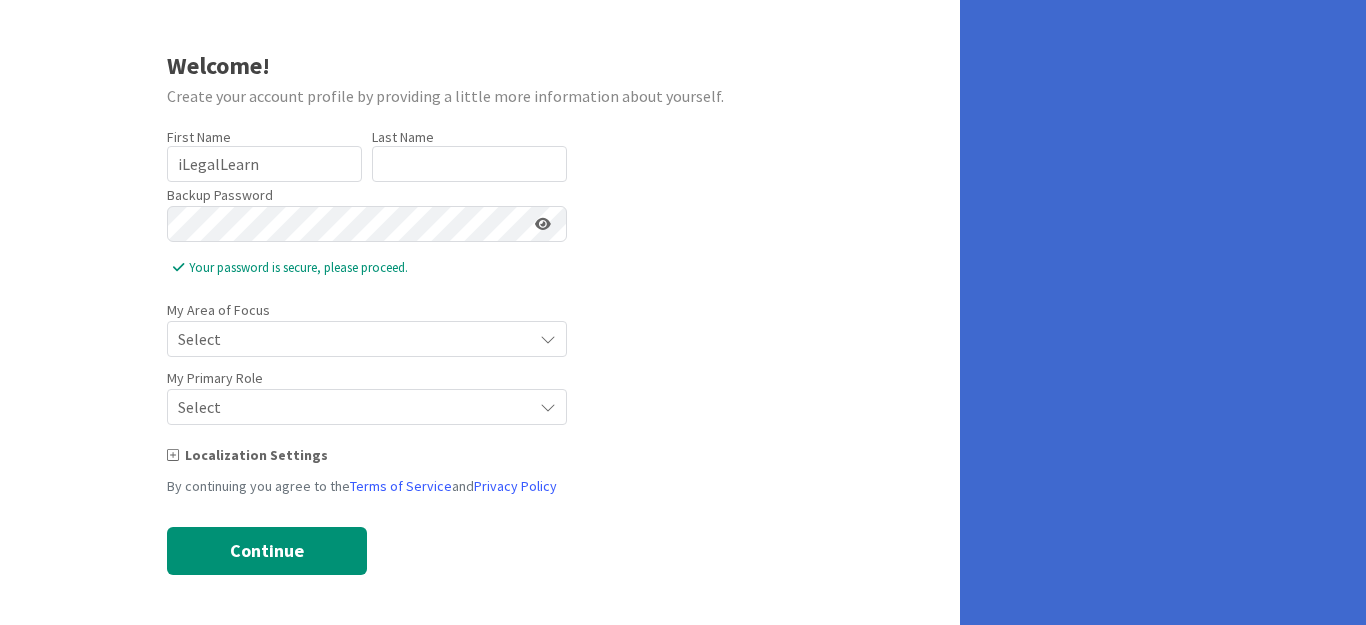click on "Welcome! Create your account profile by providing a little more information about yourself. First Name [FIRST] / 40 iLegalLearn Last Name [LAST] / 80 Backup Password Your password is secure, please proceed. My Area of Focus Select My Primary Role Select Localization Settings By continuing you agree to the Terms of Service and Privacy Policy Continue" at bounding box center [480, 258] 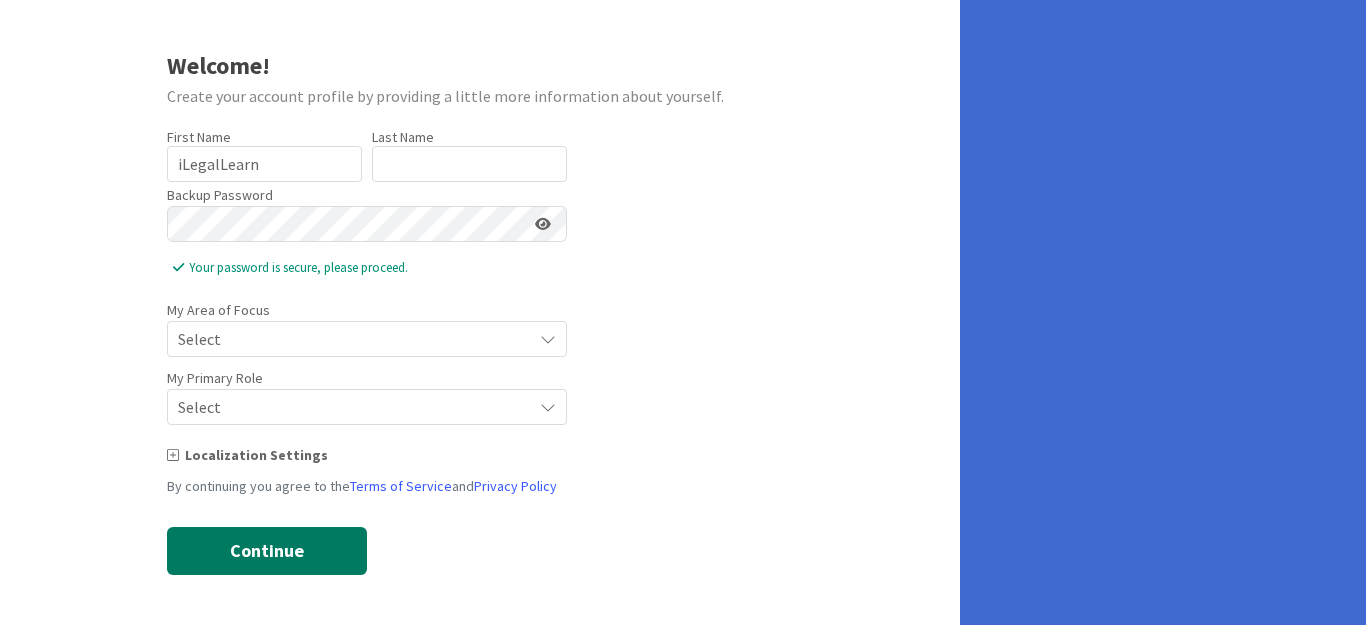 click on "Continue" at bounding box center (267, 551) 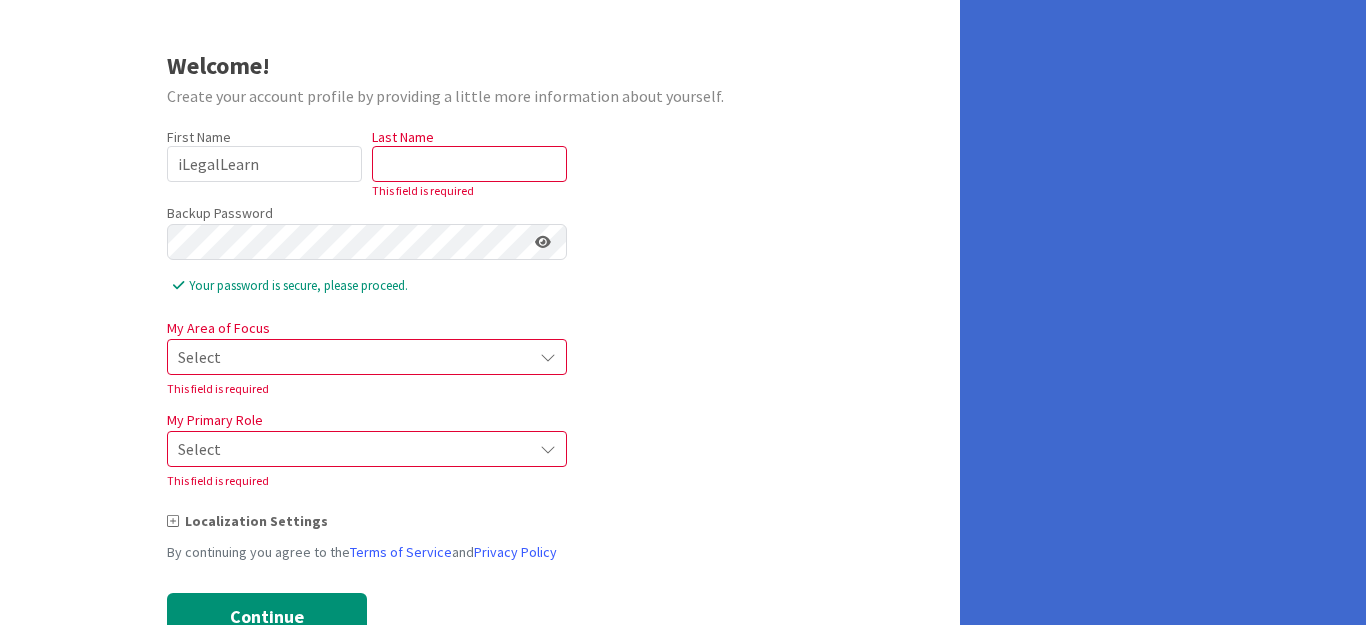 click on "Select" at bounding box center (350, 357) 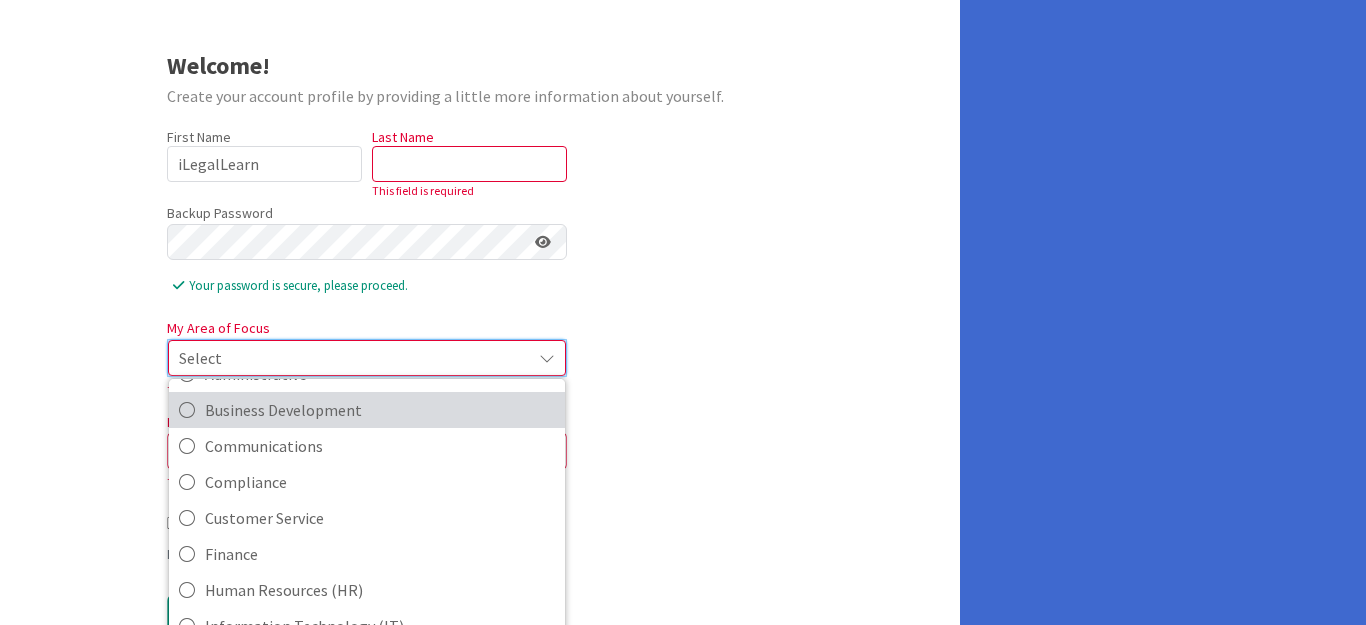 scroll, scrollTop: 200, scrollLeft: 0, axis: vertical 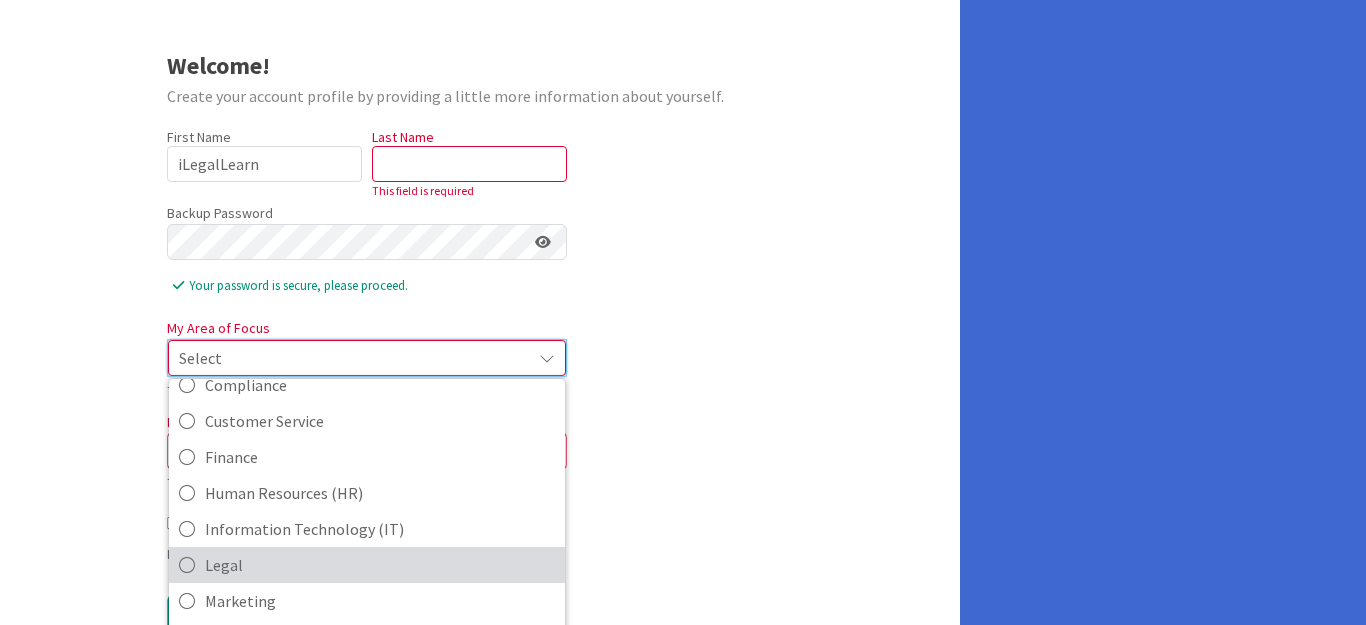 click on "Legal" at bounding box center (380, 565) 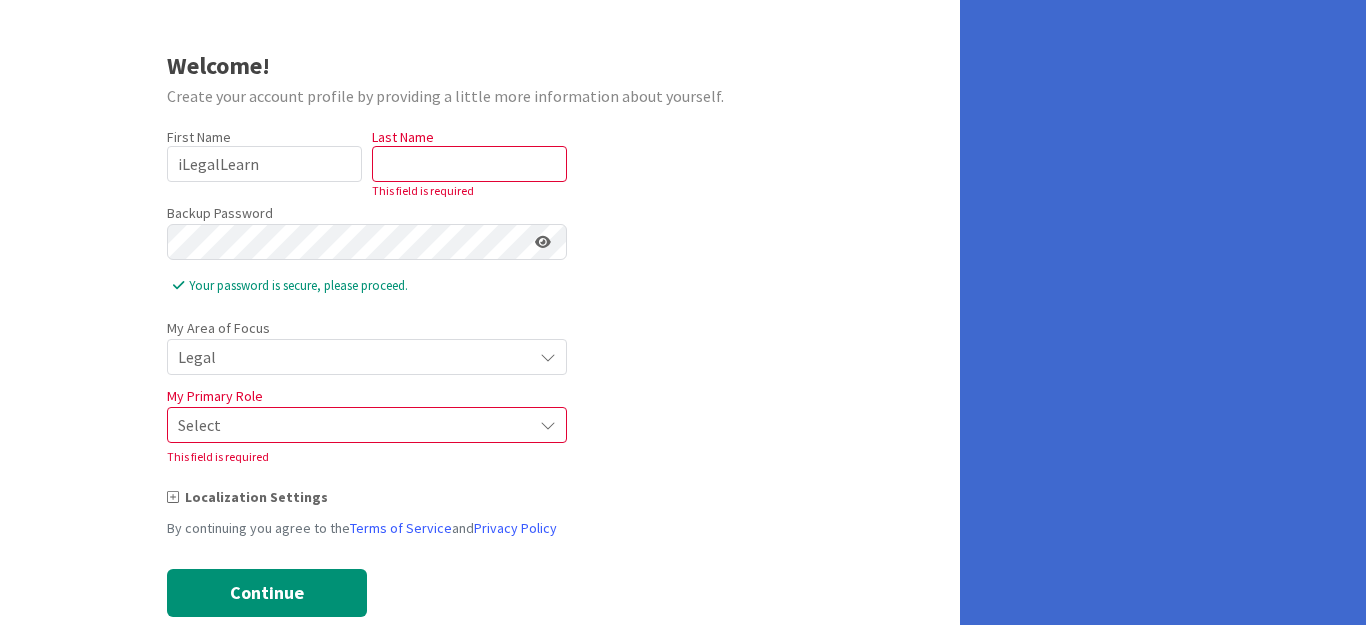 scroll, scrollTop: 150, scrollLeft: 0, axis: vertical 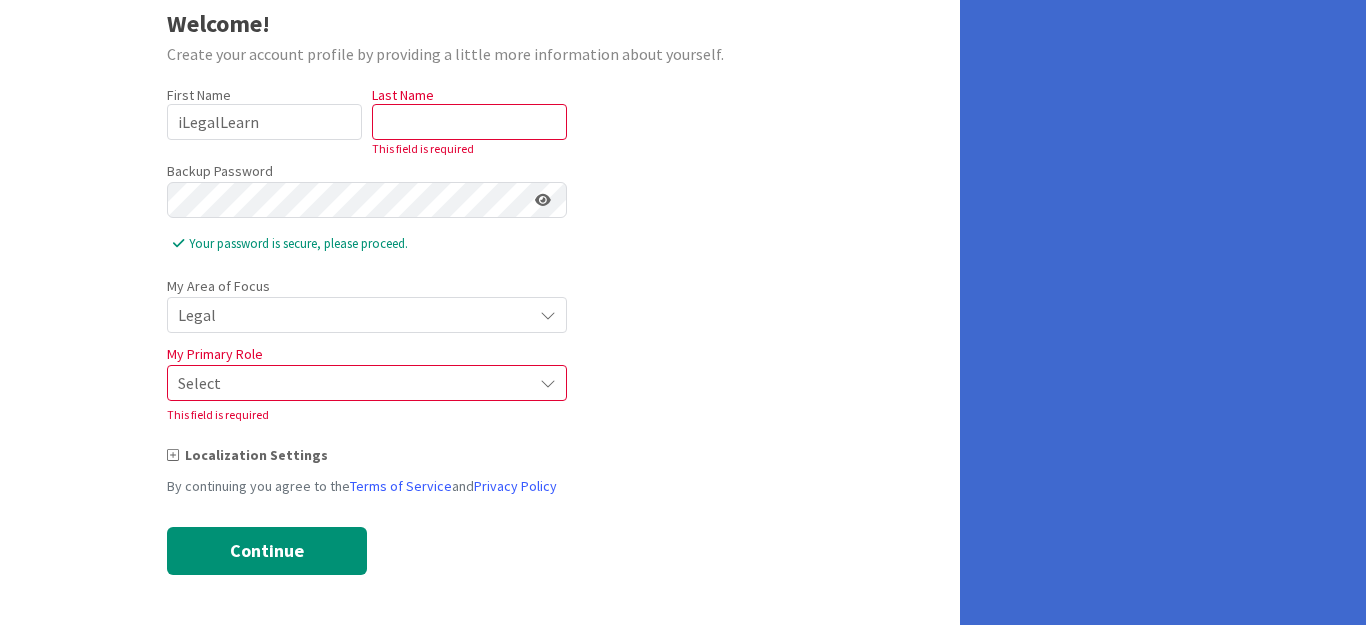 click on "Select" at bounding box center [350, 383] 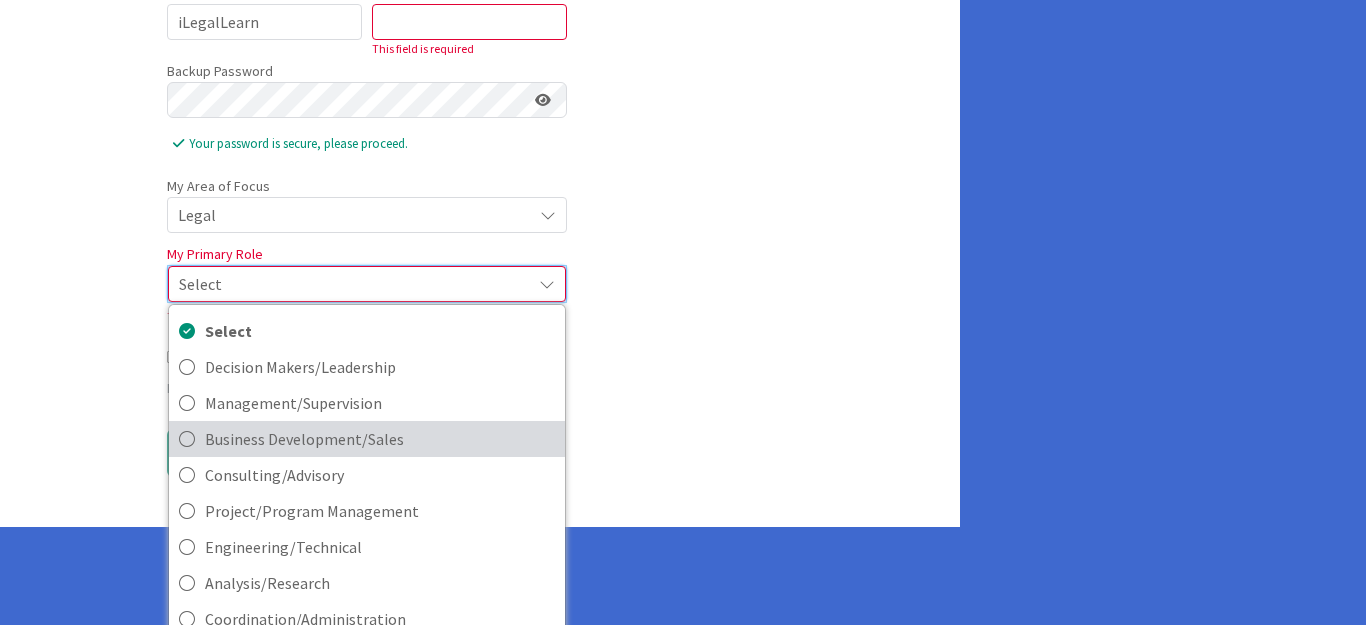scroll, scrollTop: 307, scrollLeft: 0, axis: vertical 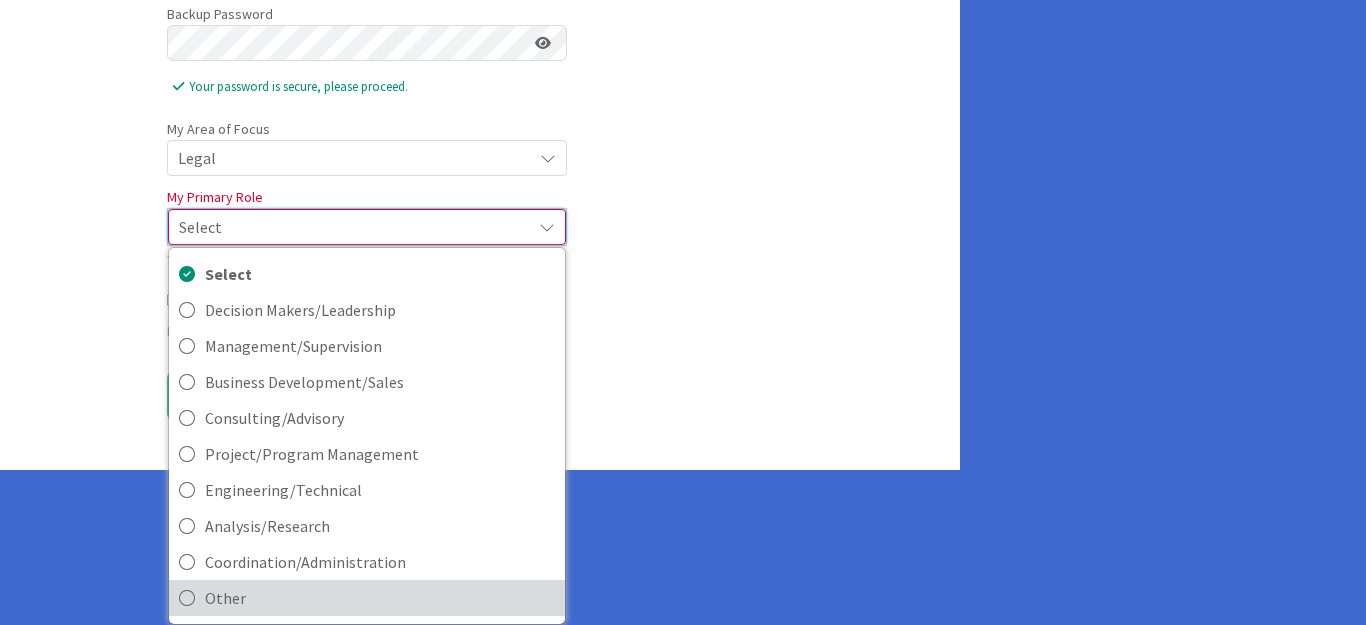 click on "Other" at bounding box center (380, 598) 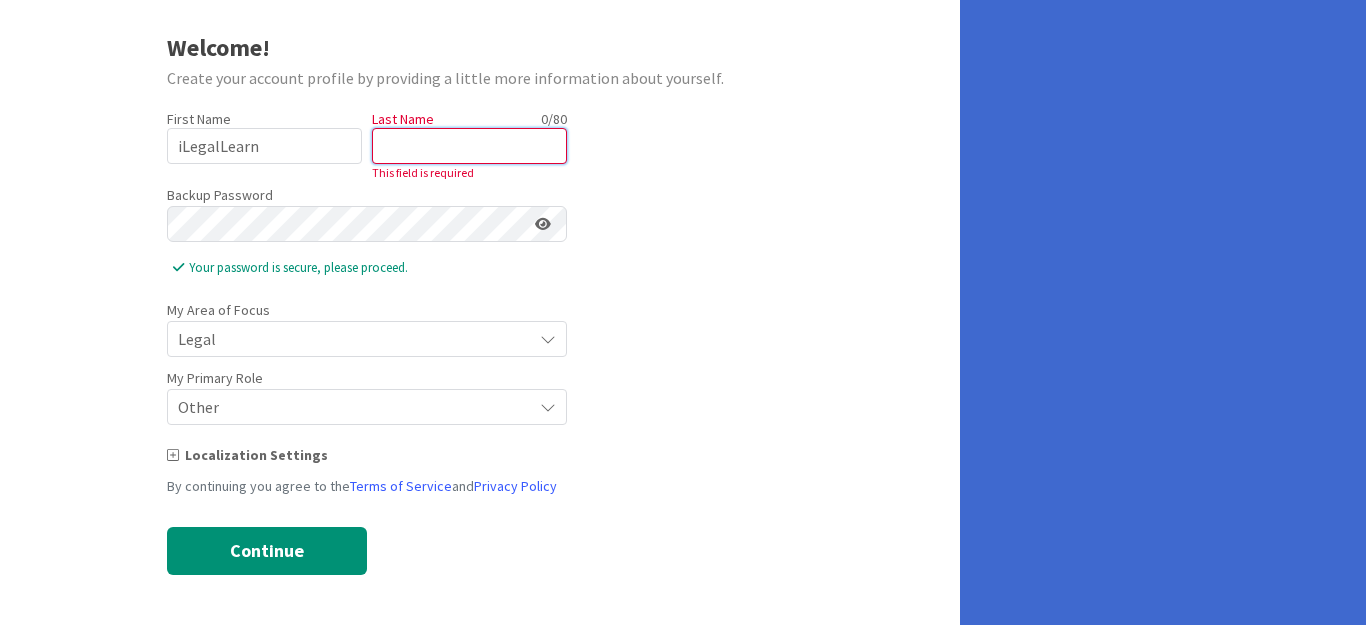 click at bounding box center (469, 146) 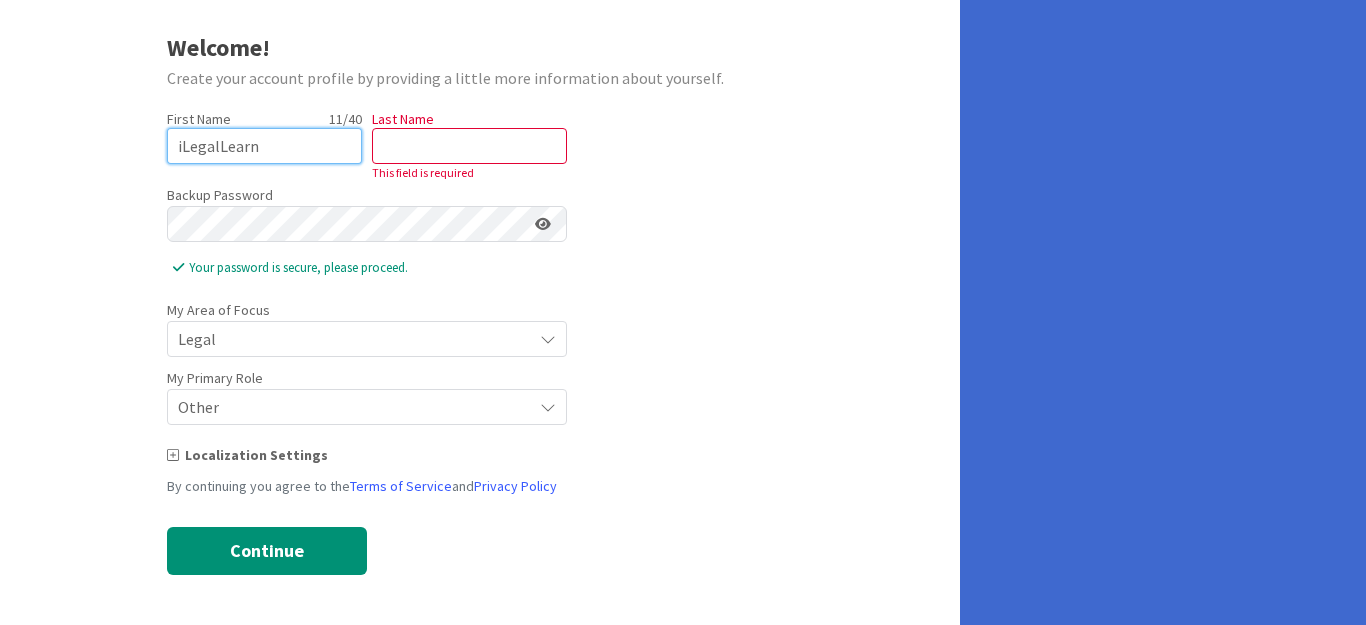 drag, startPoint x: 218, startPoint y: 148, endPoint x: 288, endPoint y: 151, distance: 70.064255 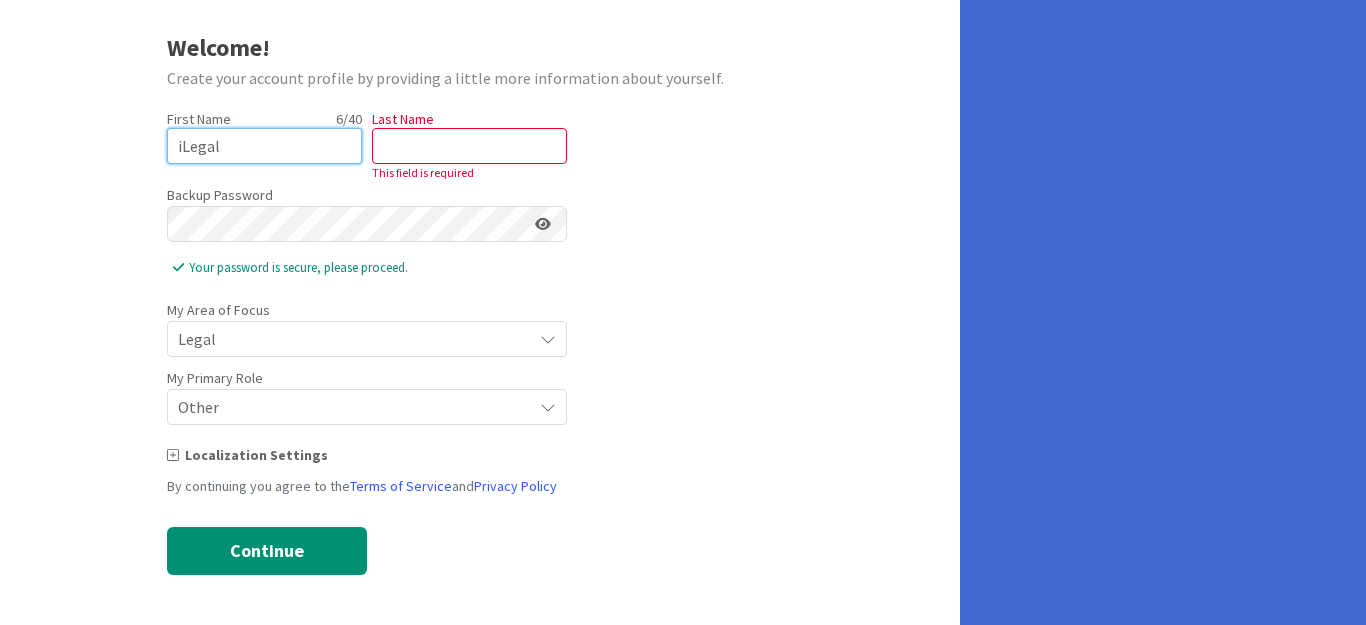 type on "iLegal" 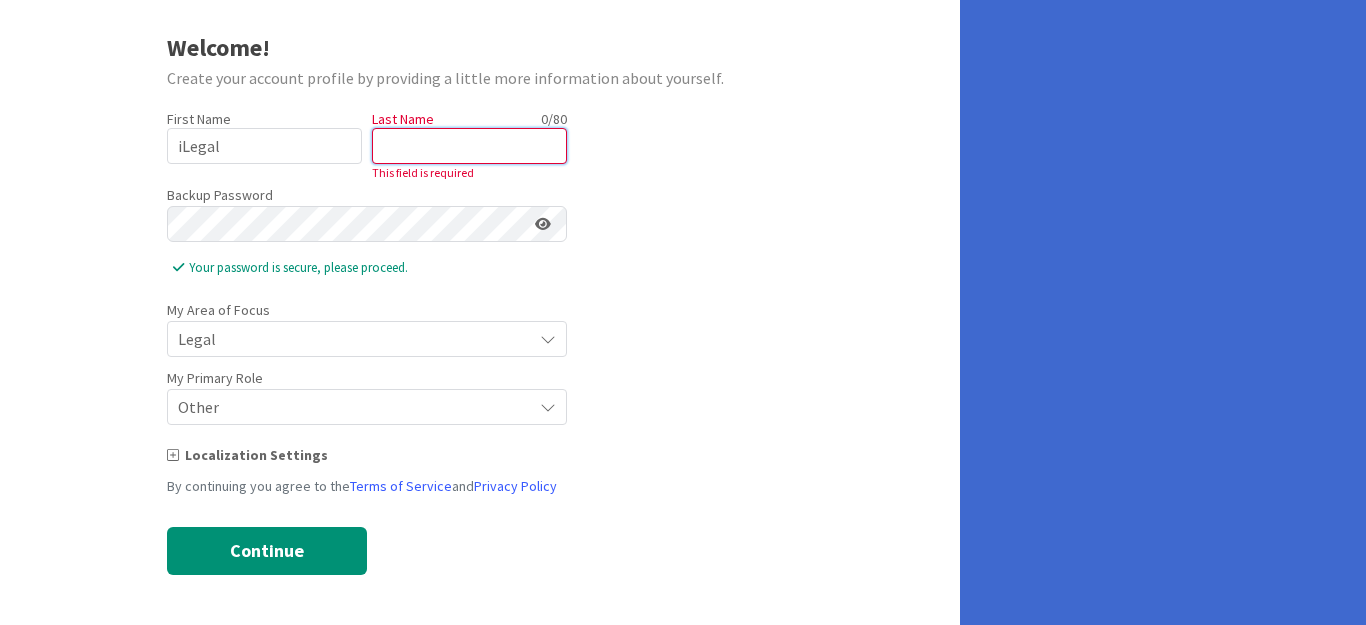 click at bounding box center [469, 146] 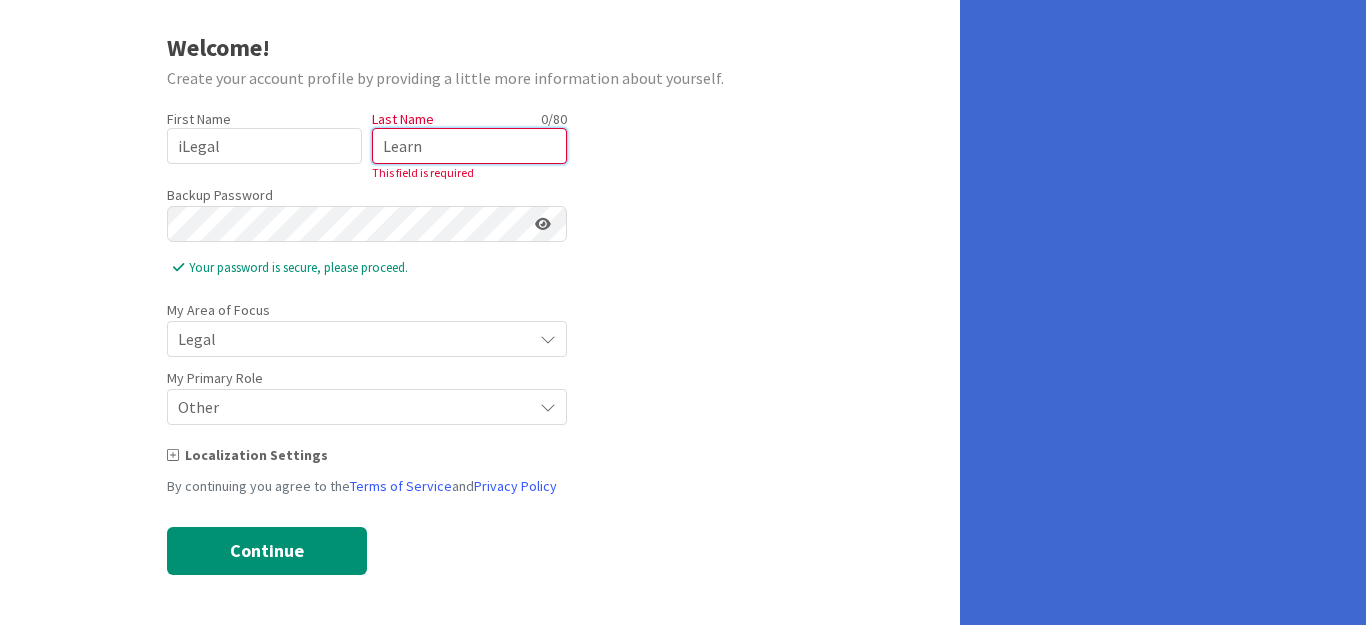 scroll, scrollTop: 108, scrollLeft: 0, axis: vertical 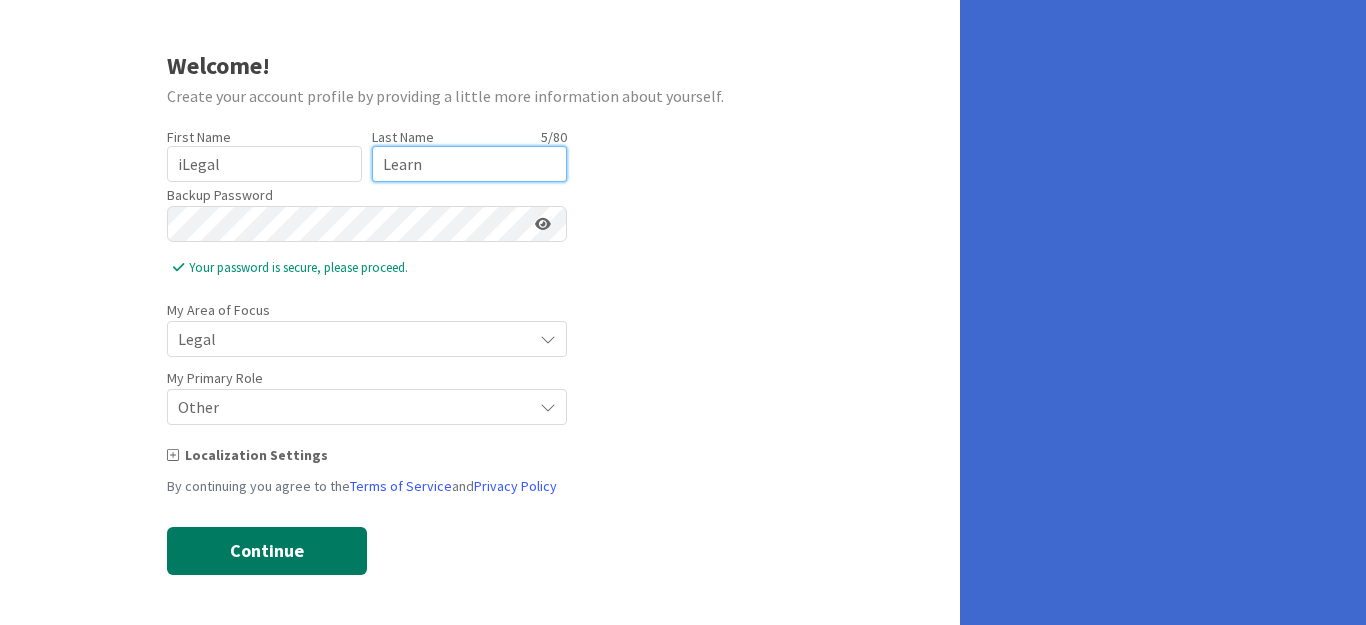 type on "Learn" 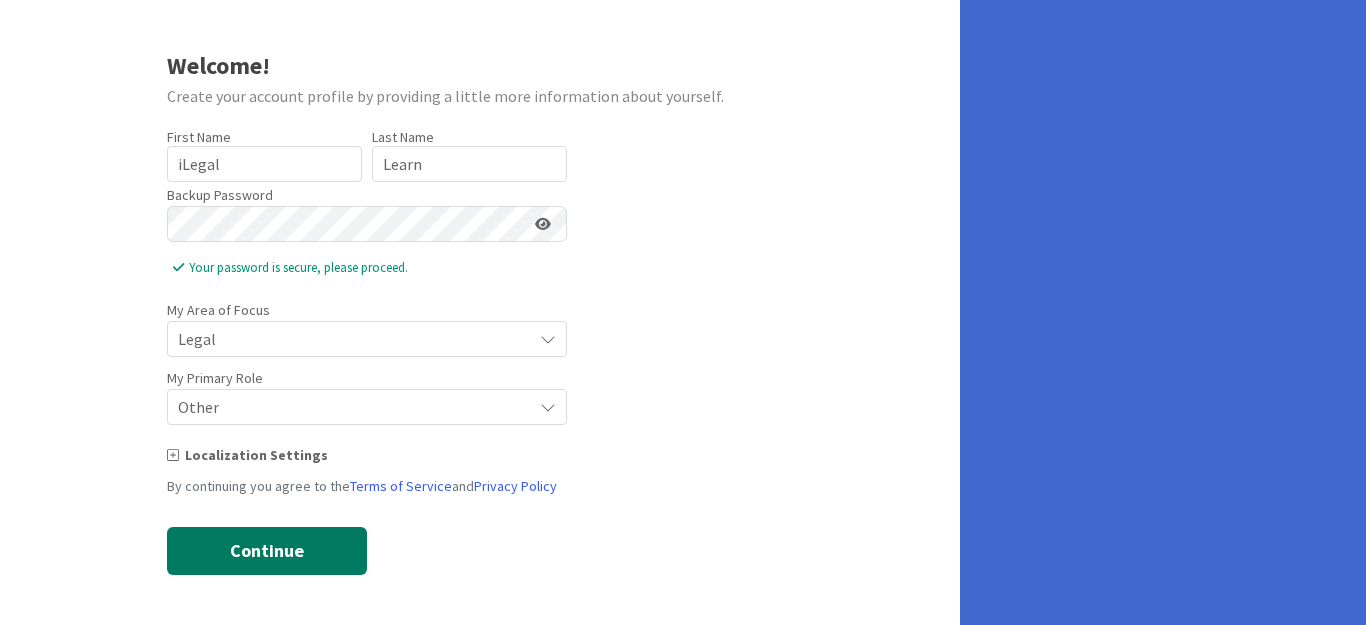 click on "Continue" at bounding box center [267, 551] 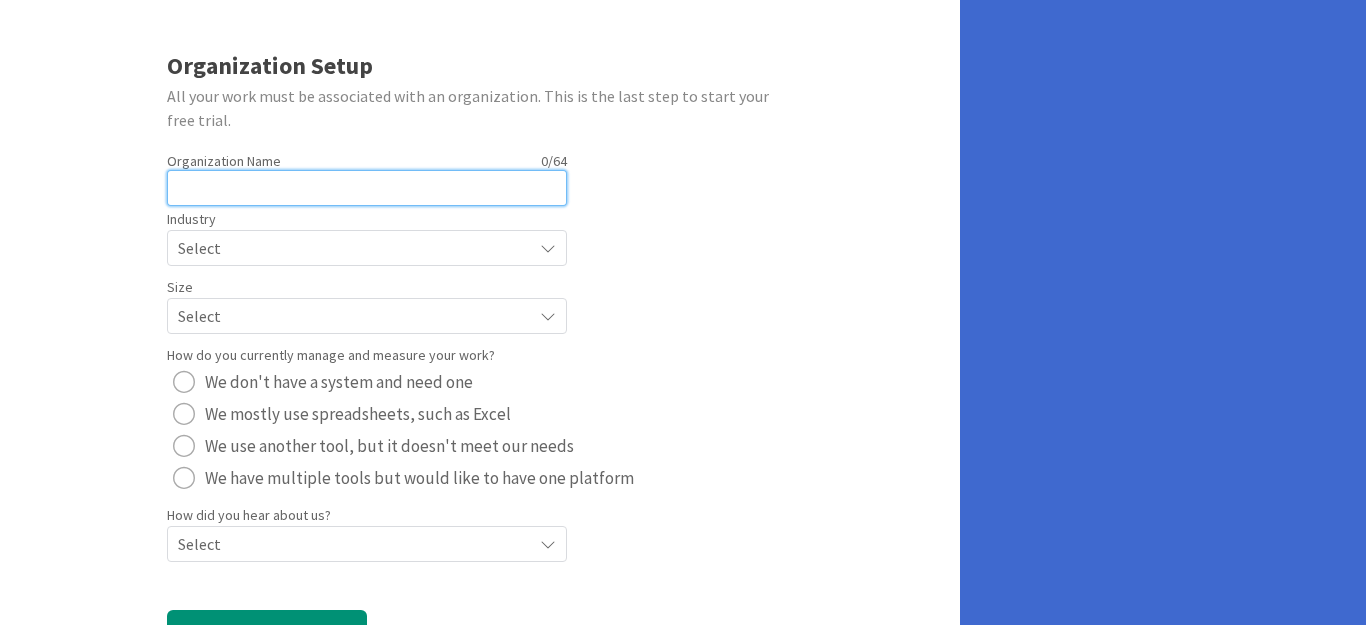 click at bounding box center (367, 188) 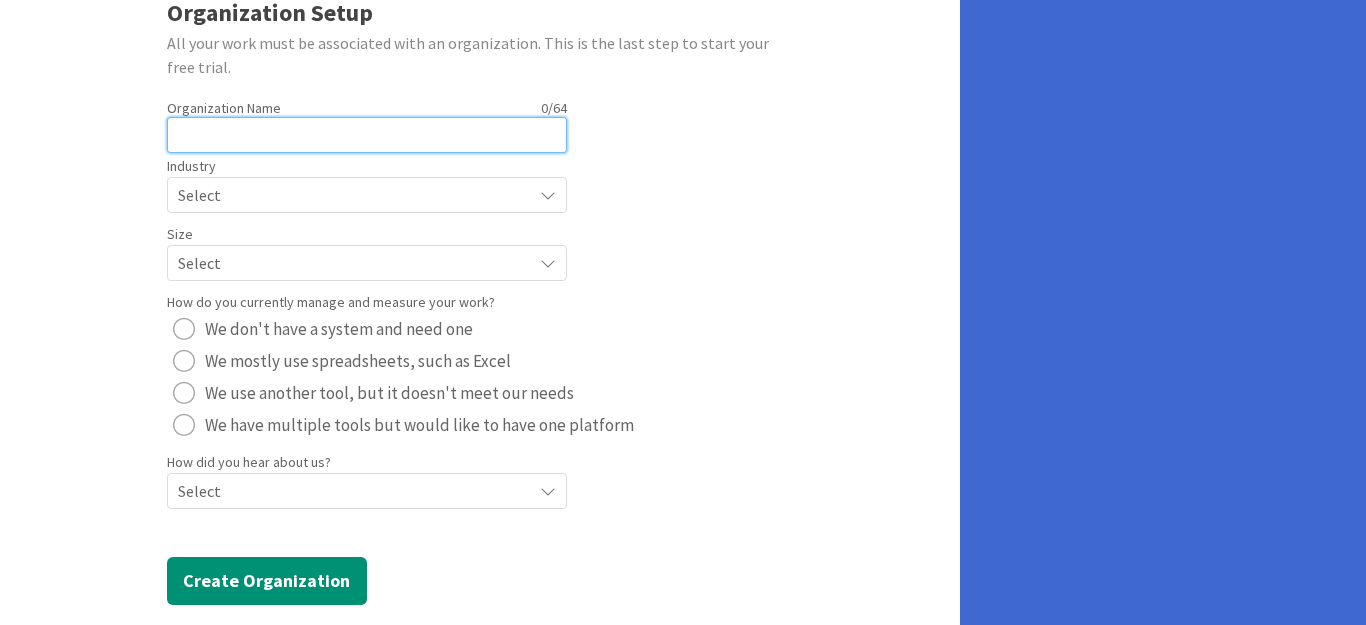 scroll, scrollTop: 191, scrollLeft: 0, axis: vertical 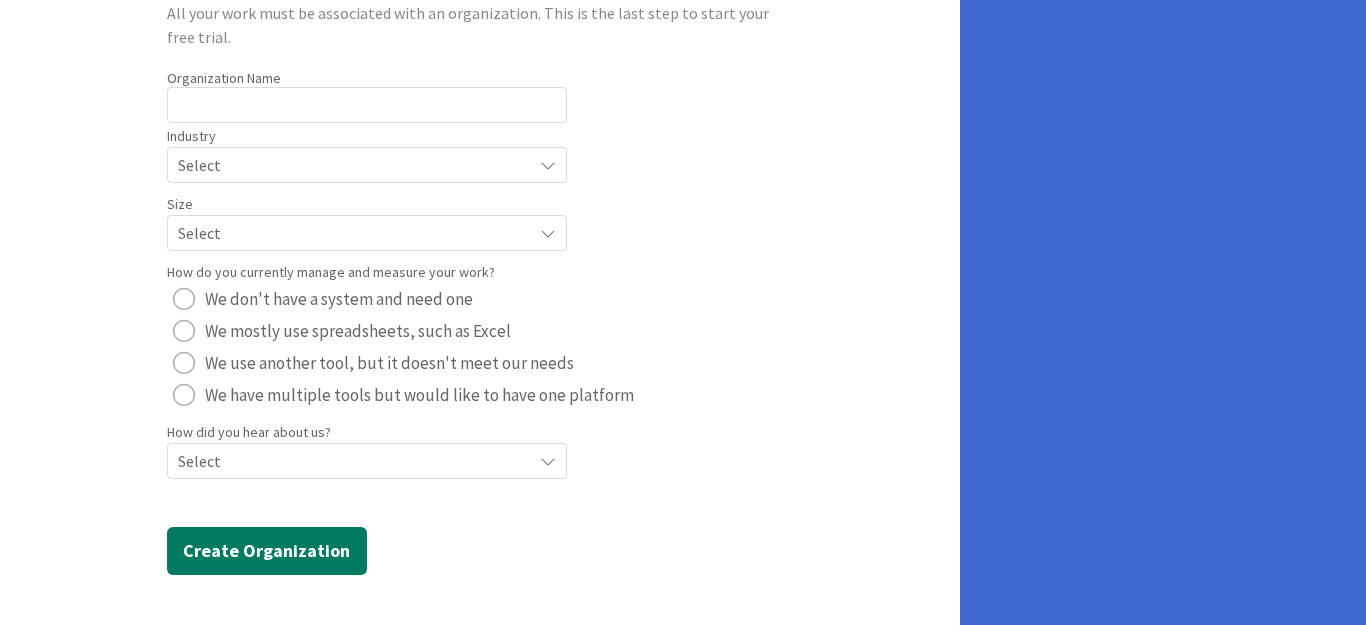 click on "Create Organization" at bounding box center [267, 551] 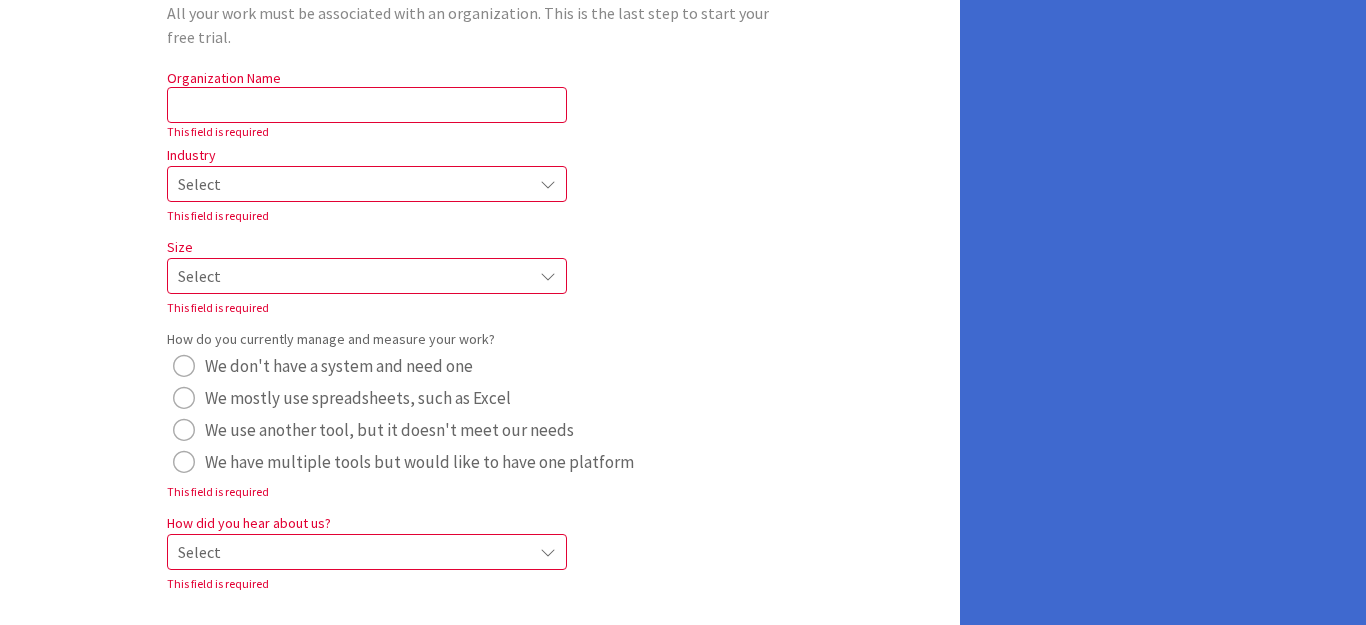 click on "Select" at bounding box center [350, 184] 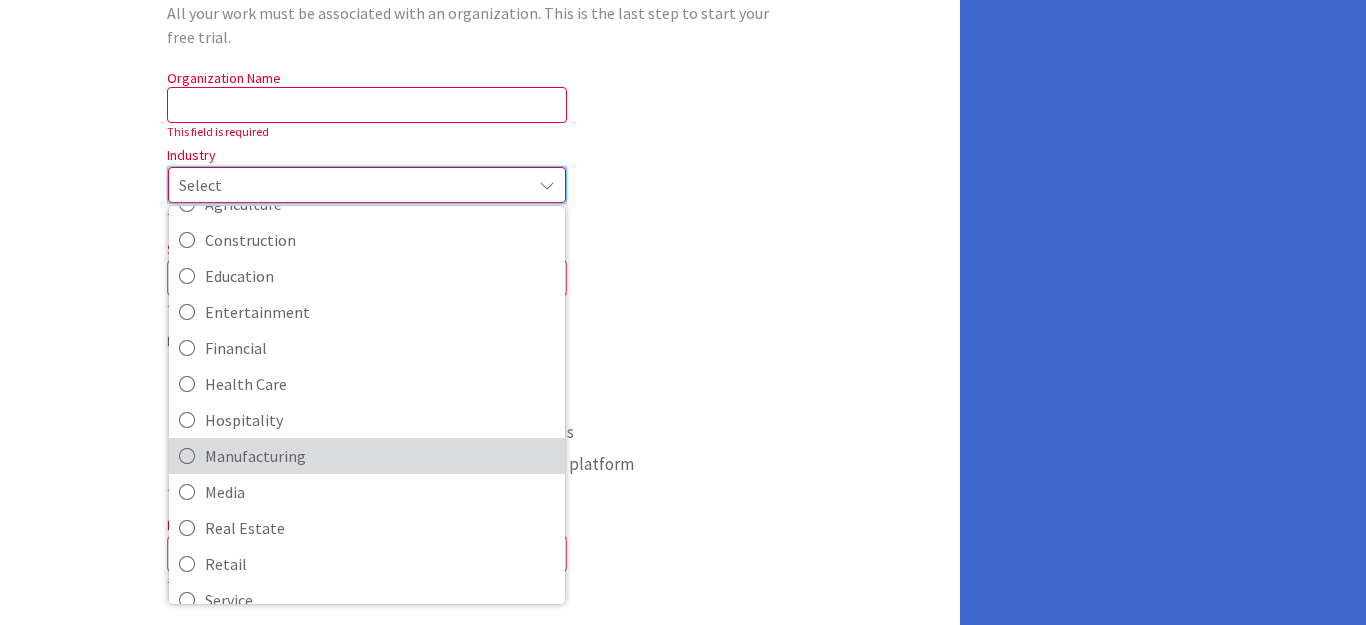 scroll, scrollTop: 100, scrollLeft: 0, axis: vertical 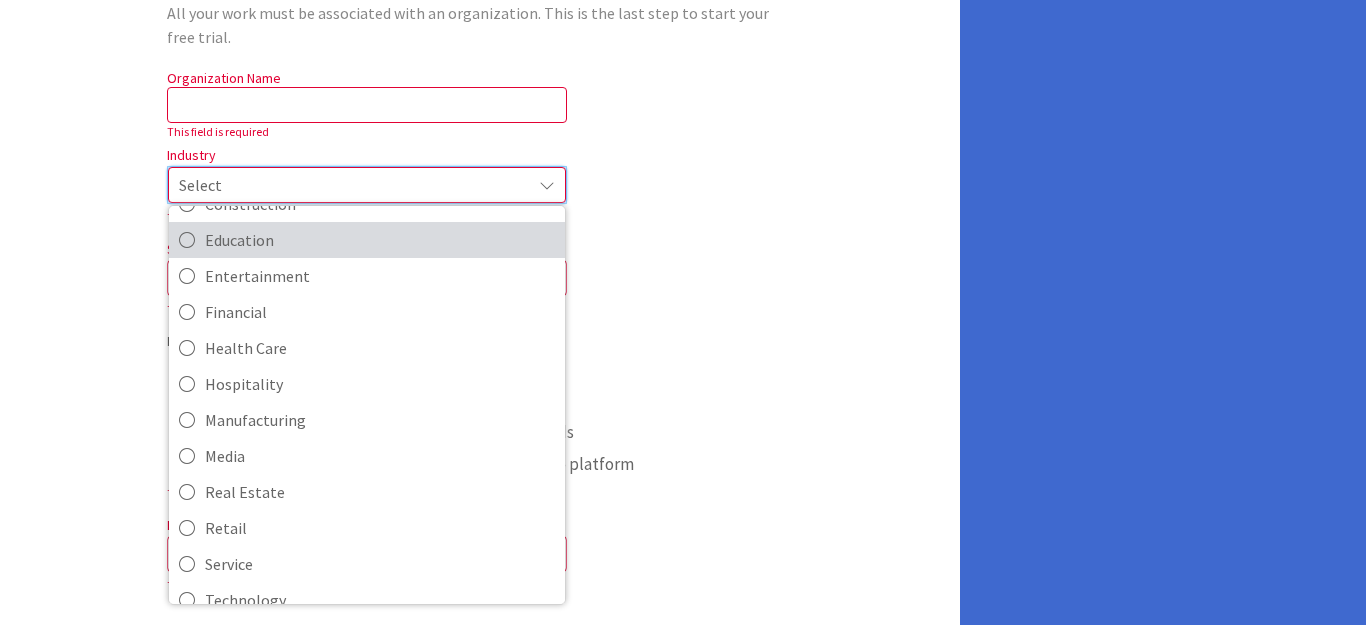click on "Education" at bounding box center [380, 240] 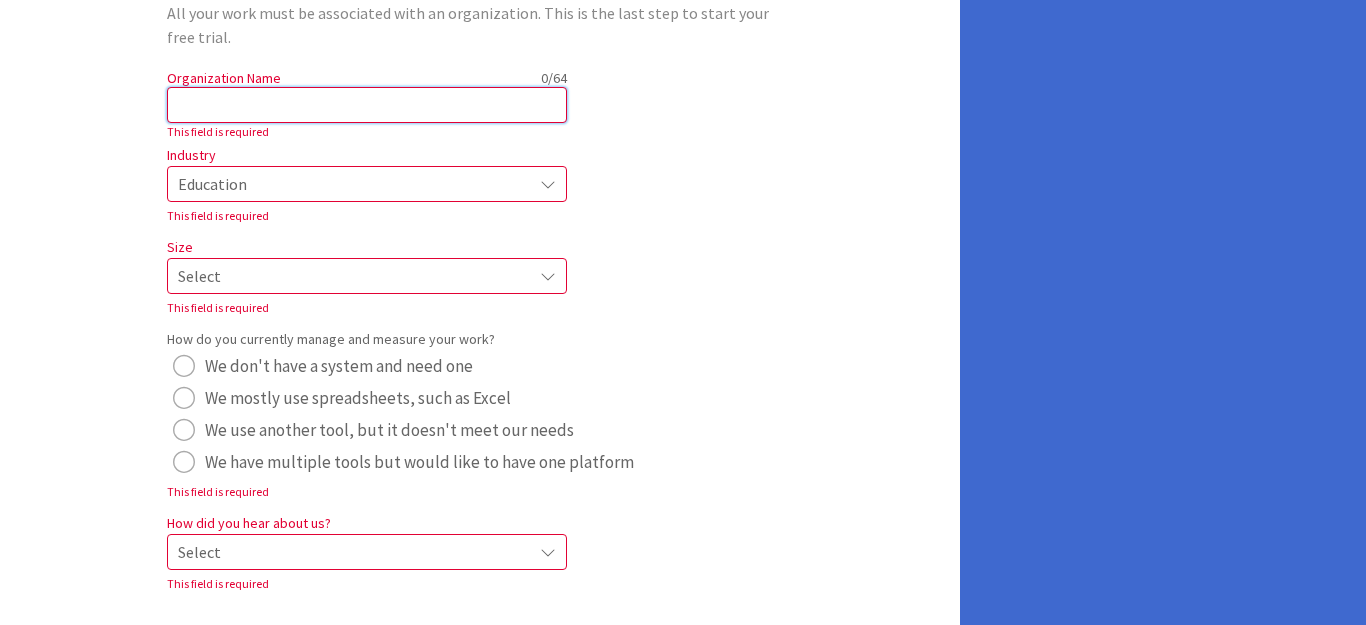 click at bounding box center (367, 105) 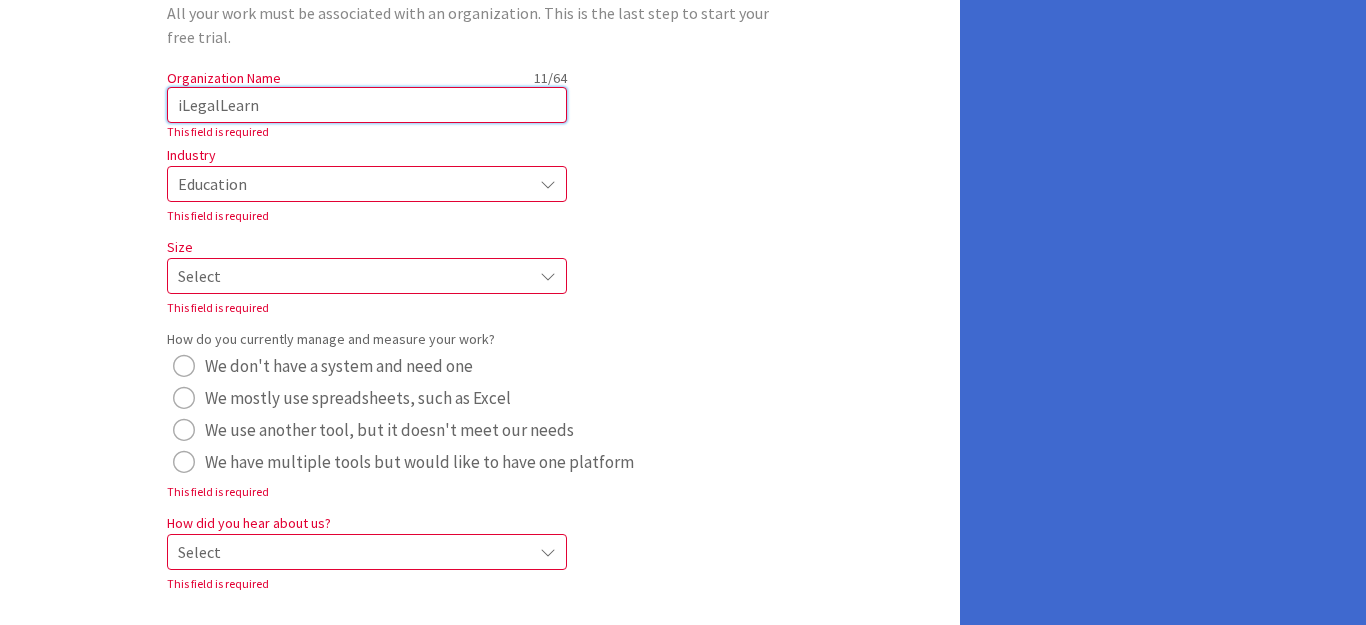 type on "iLegalLearn" 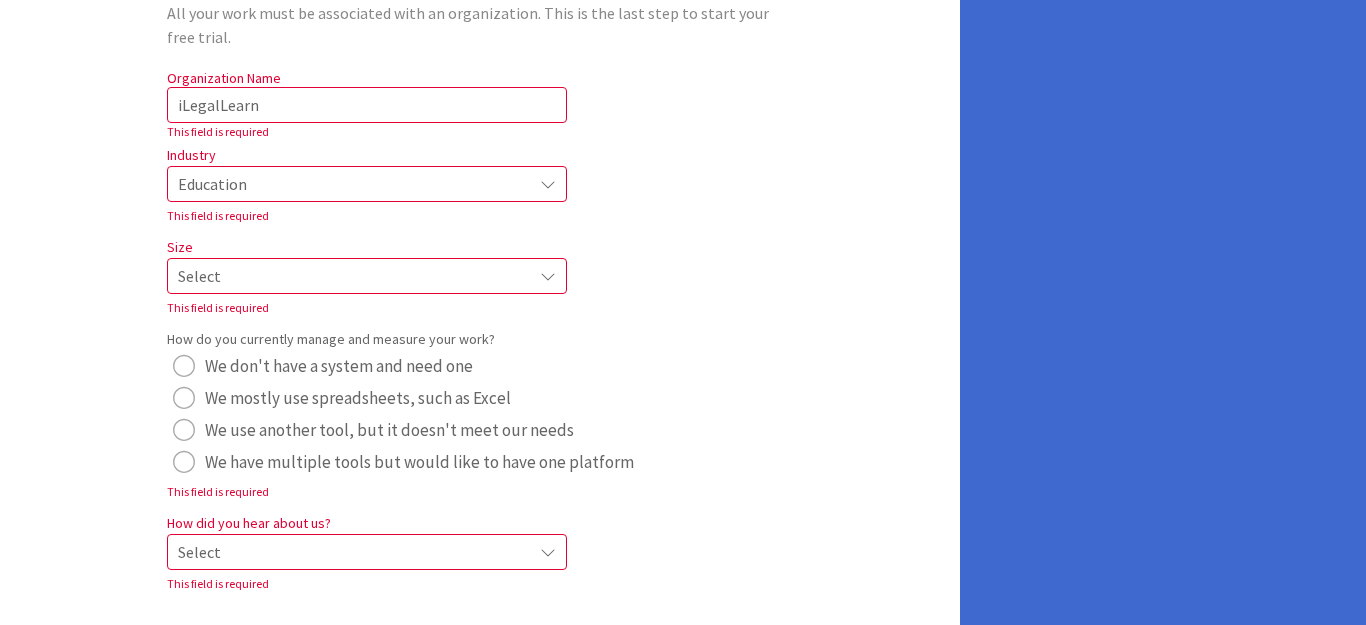 click on "Select" at bounding box center (350, 184) 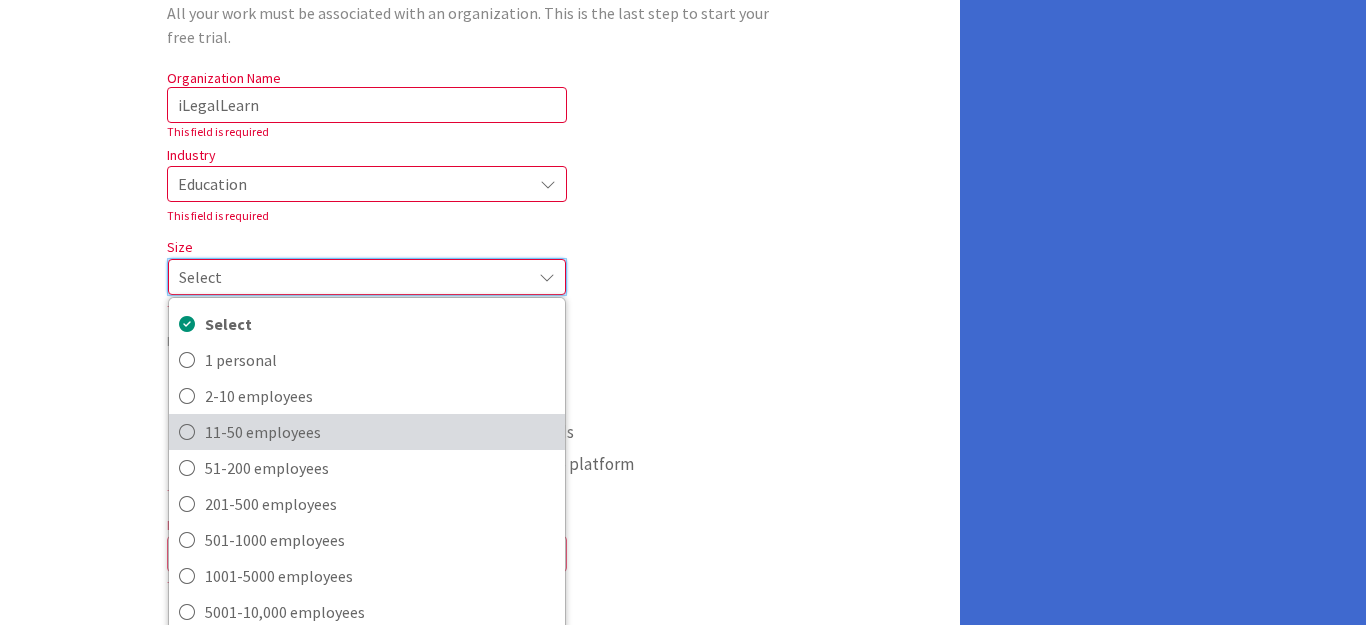 click on "11-50 employees" at bounding box center (380, 432) 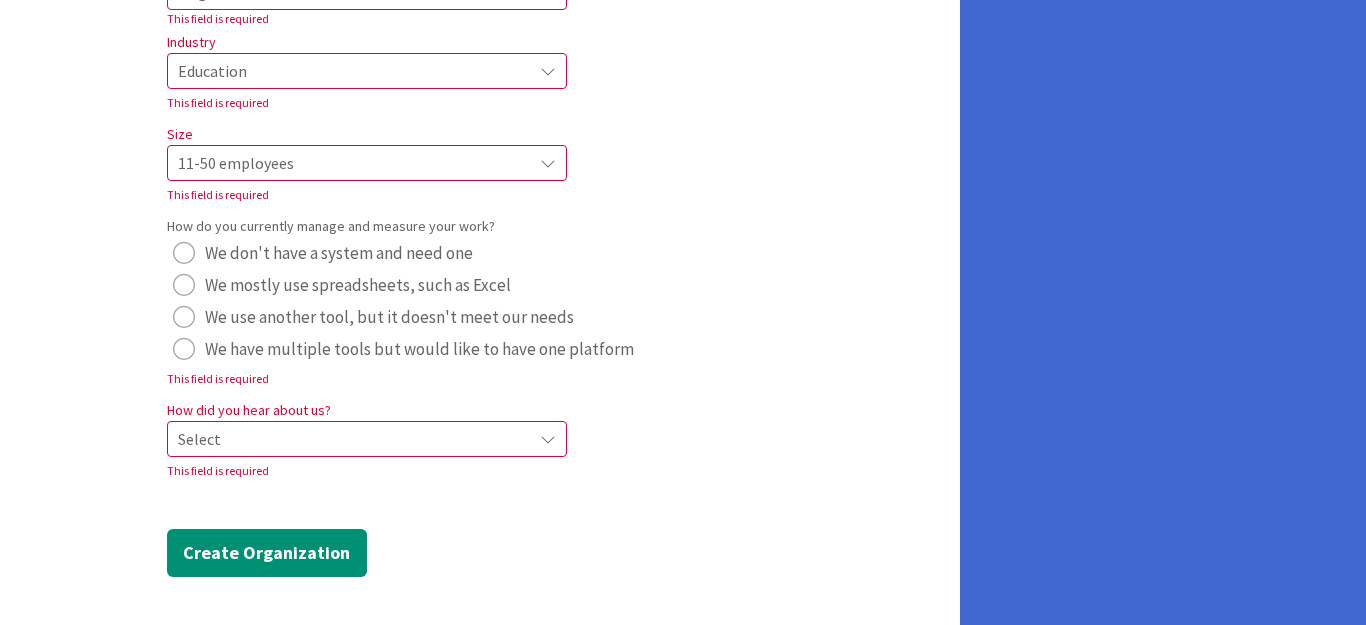 scroll, scrollTop: 306, scrollLeft: 0, axis: vertical 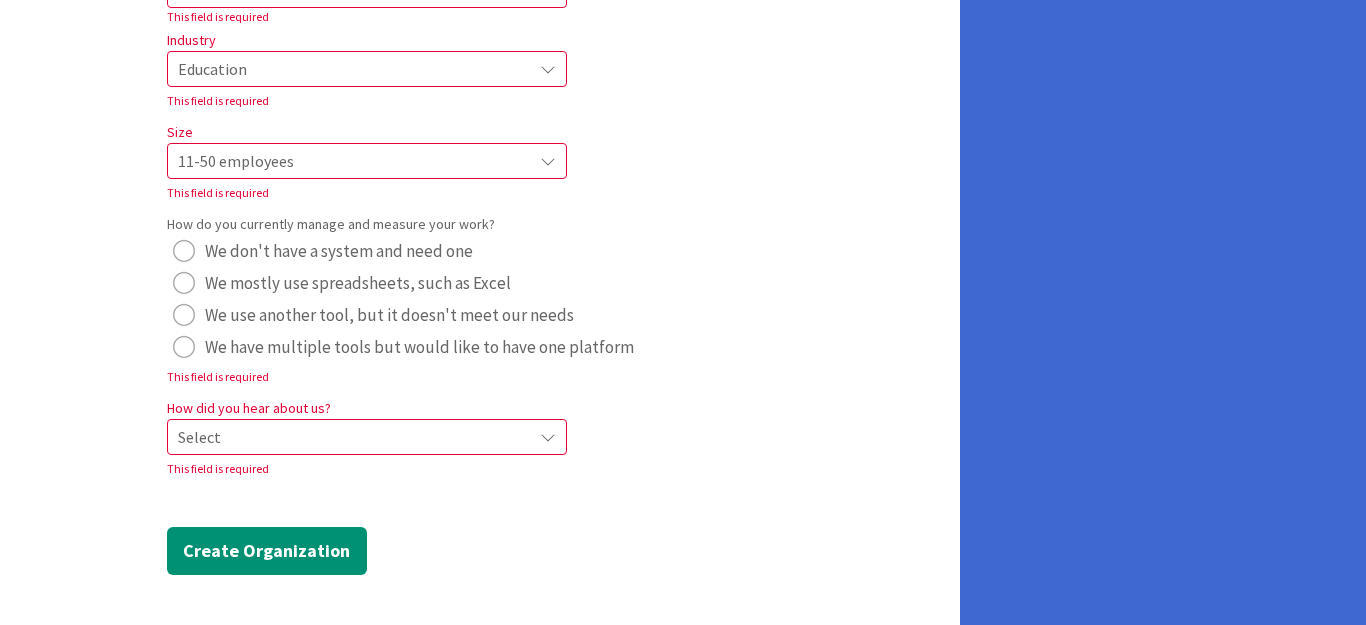 click at bounding box center [184, 283] 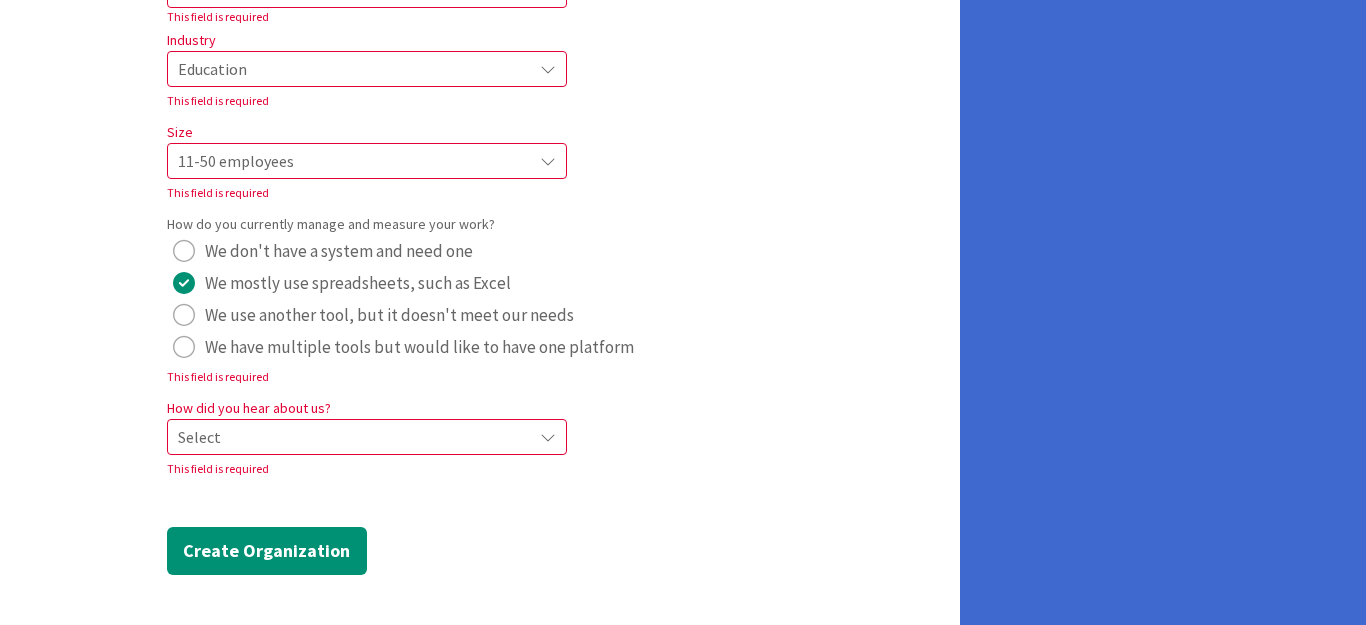 click on "Select" at bounding box center (350, 69) 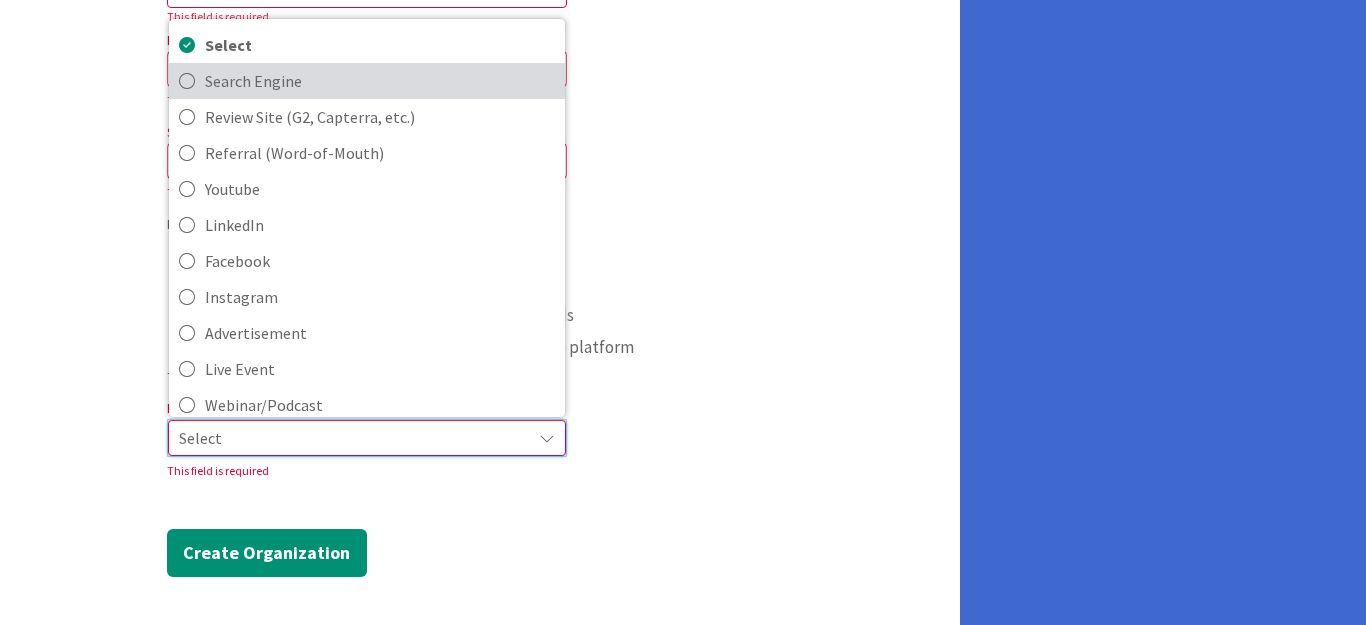 click on "Search Engine" at bounding box center (380, 81) 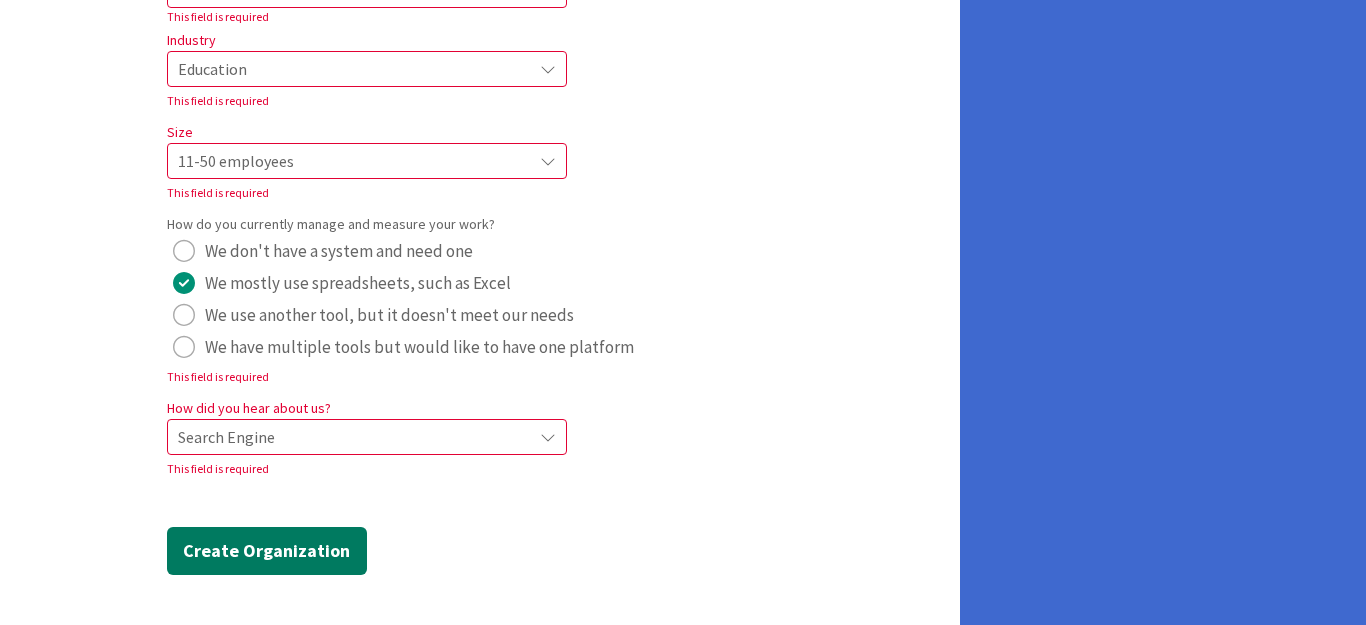 click on "Create Organization" at bounding box center [267, 551] 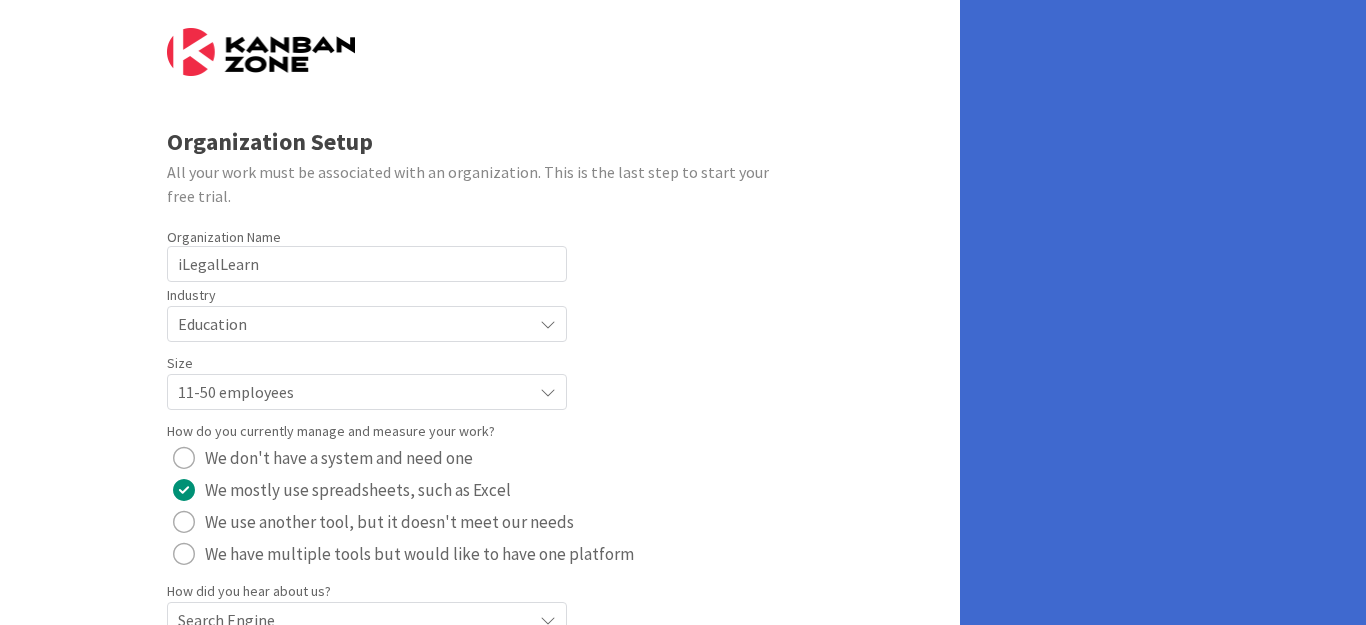 scroll, scrollTop: 0, scrollLeft: 0, axis: both 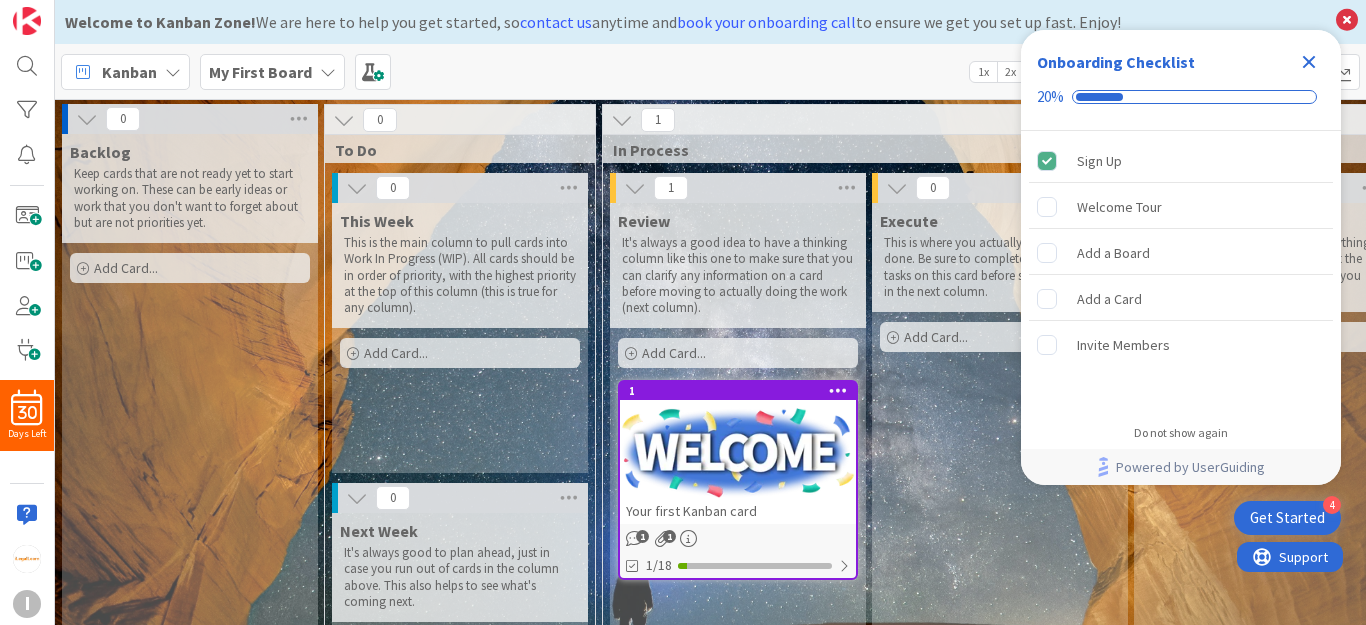 click 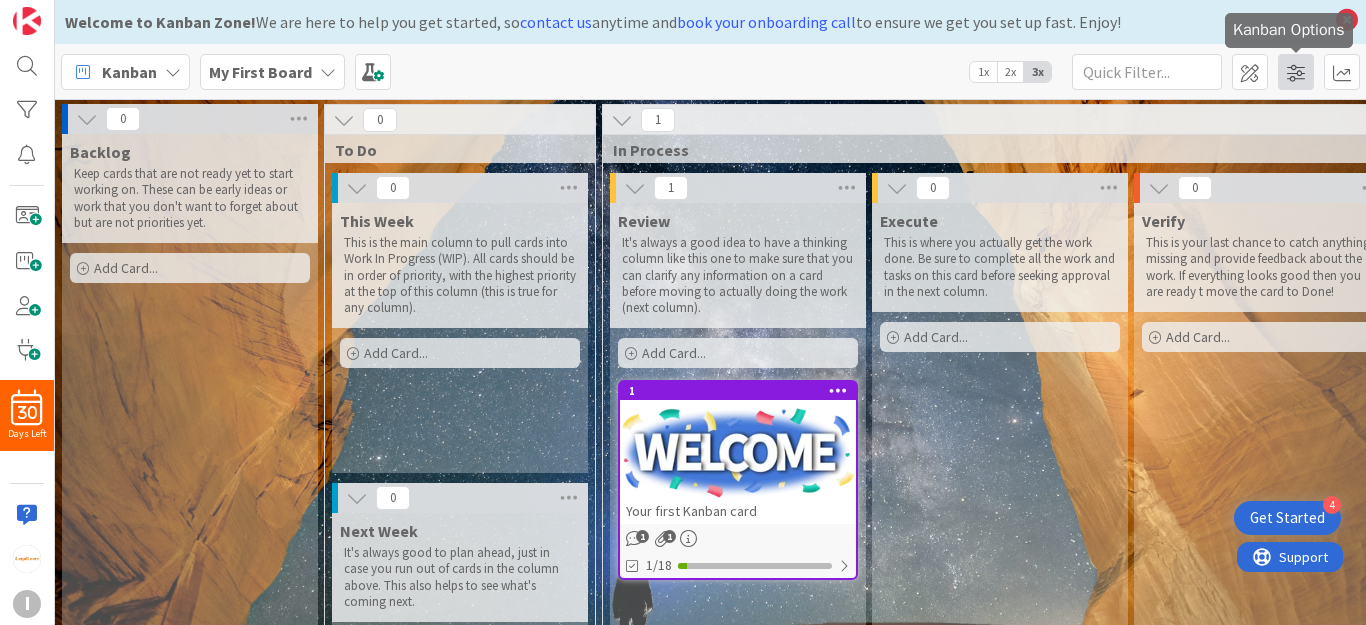 scroll, scrollTop: 0, scrollLeft: 0, axis: both 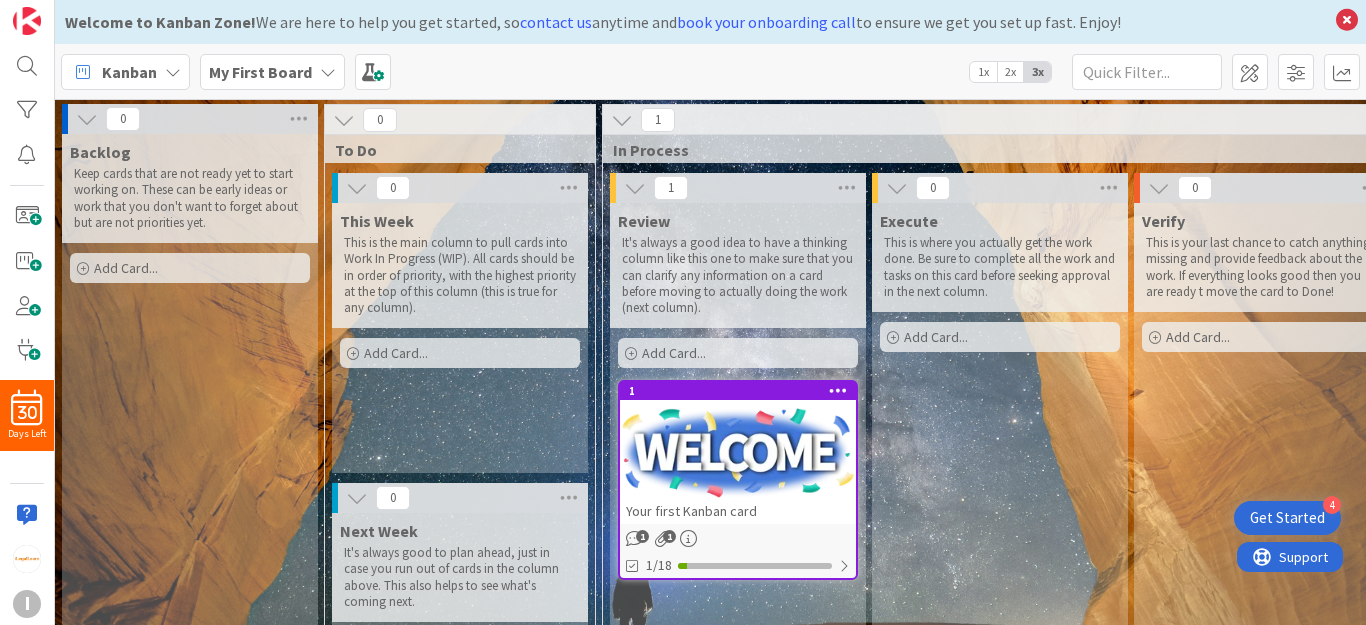 click on "Add Card..." at bounding box center [126, 268] 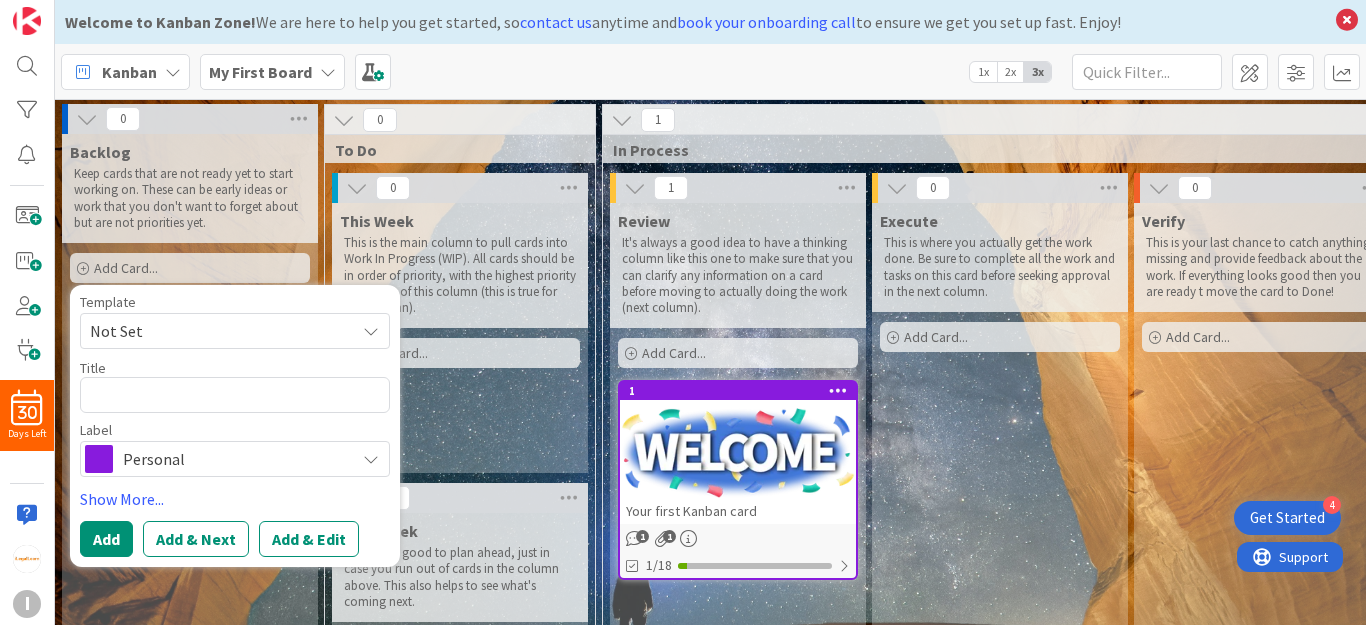 click on "Personal" at bounding box center (234, 459) 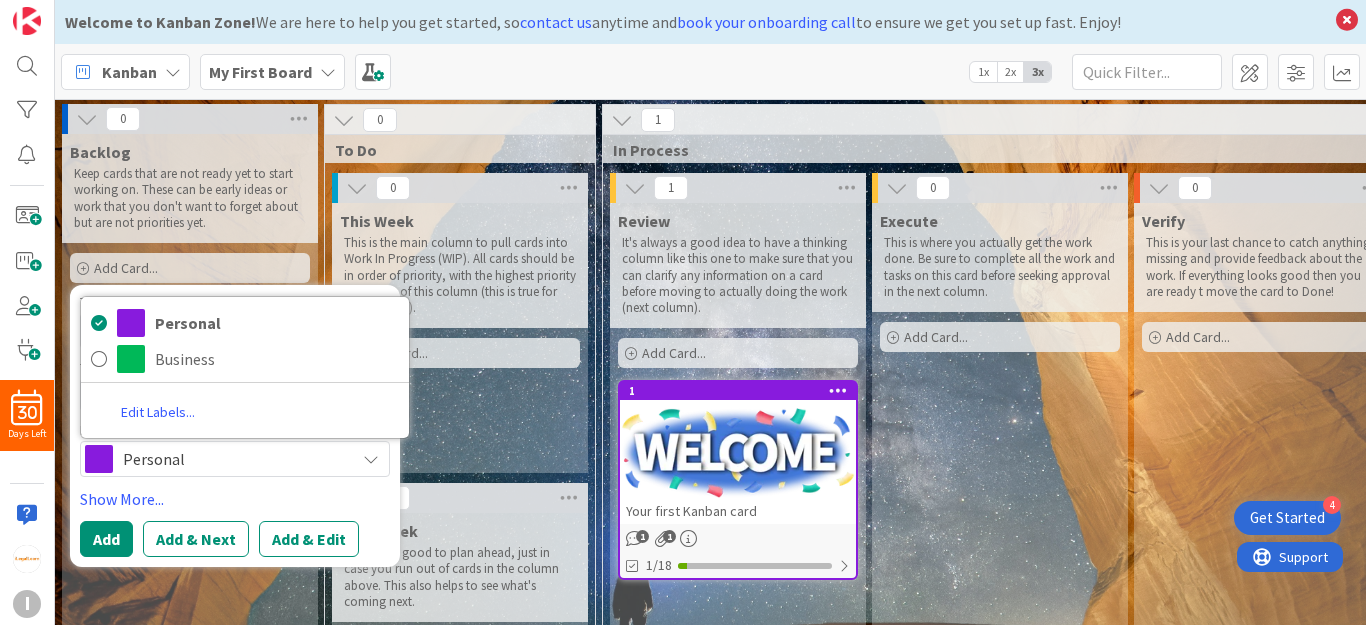 click on "Personal" at bounding box center (234, 459) 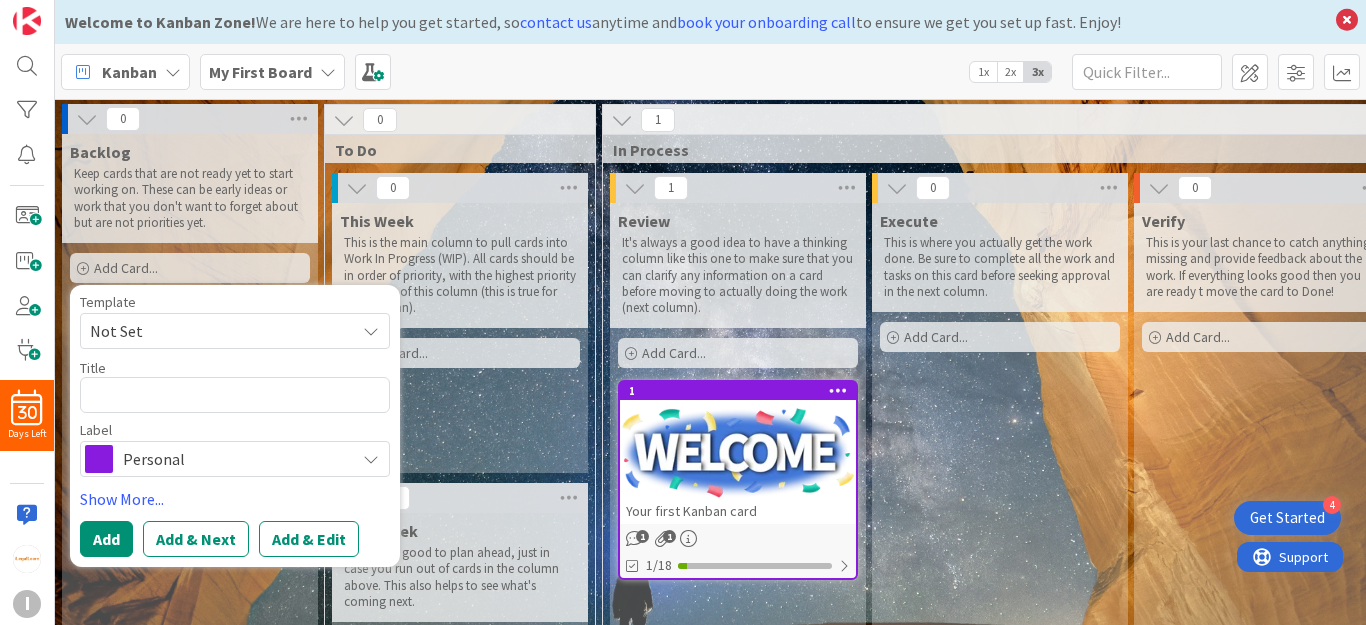 click on "Personal" at bounding box center (234, 459) 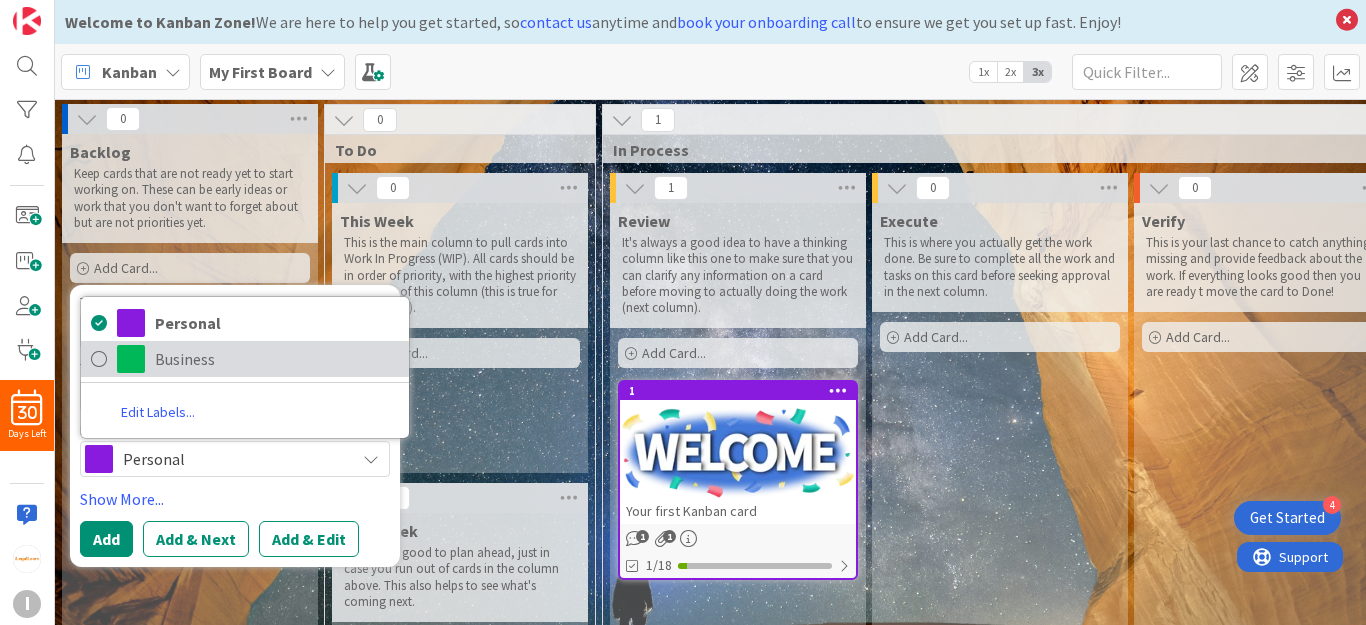 click on "Business" at bounding box center (277, 359) 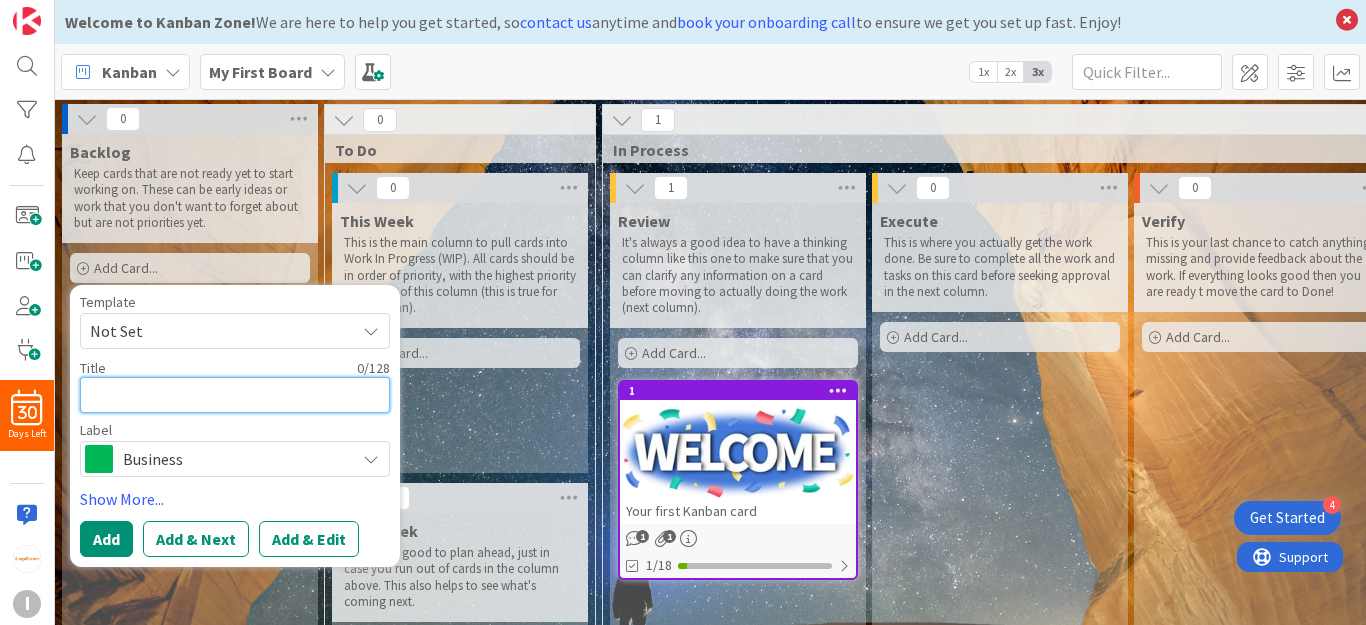 click at bounding box center [235, 395] 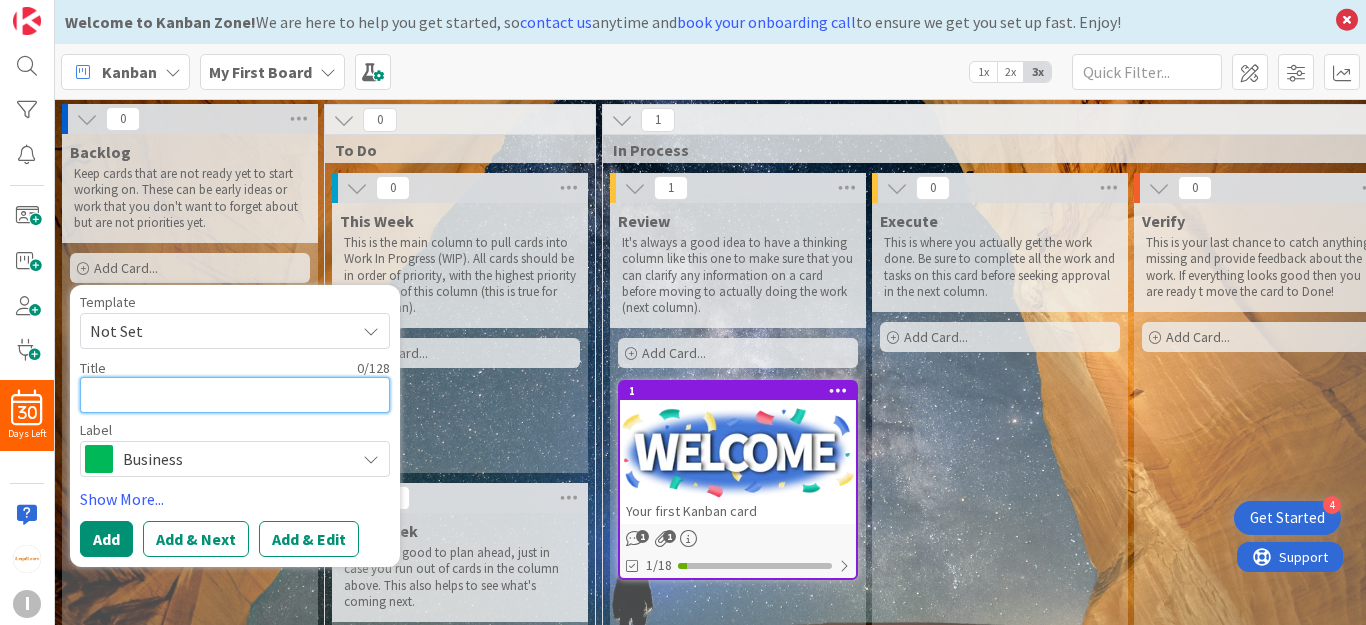 paste on "Use iLegalLearn's Case Law Analysis to Simplify Legal Learning" 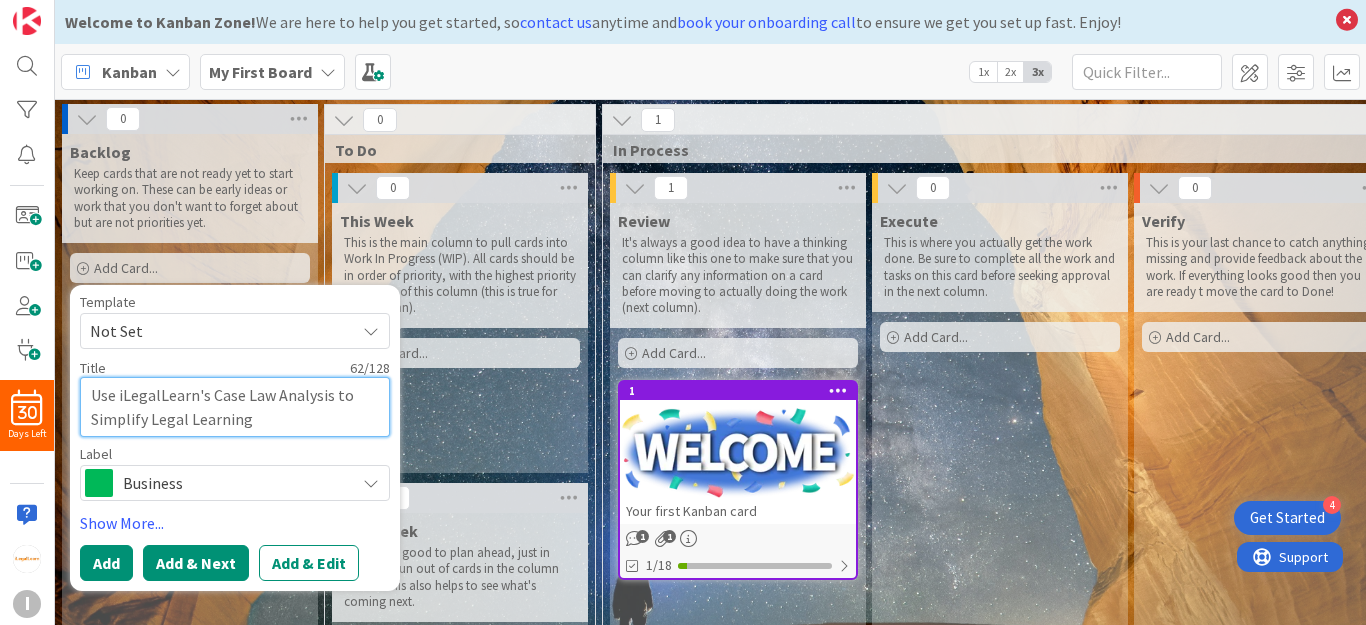 type on "Use iLegalLearn's Case Law Analysis to Simplify Legal Learning" 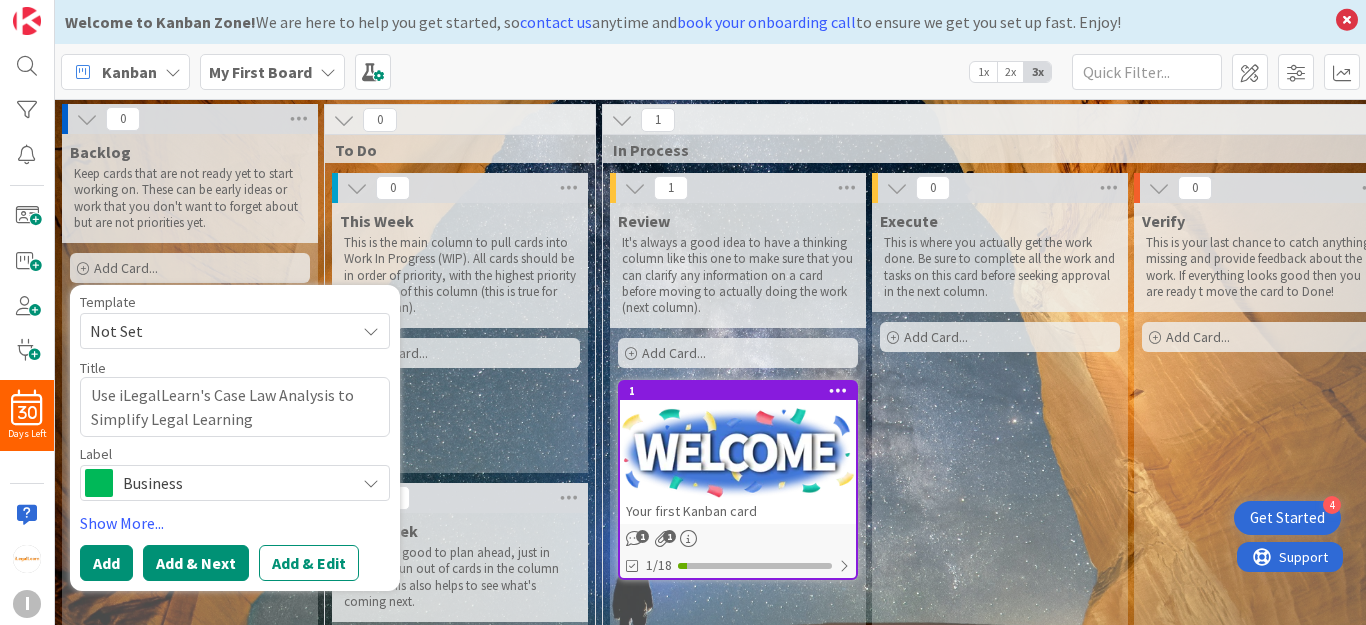click on "Add & Next" at bounding box center (196, 563) 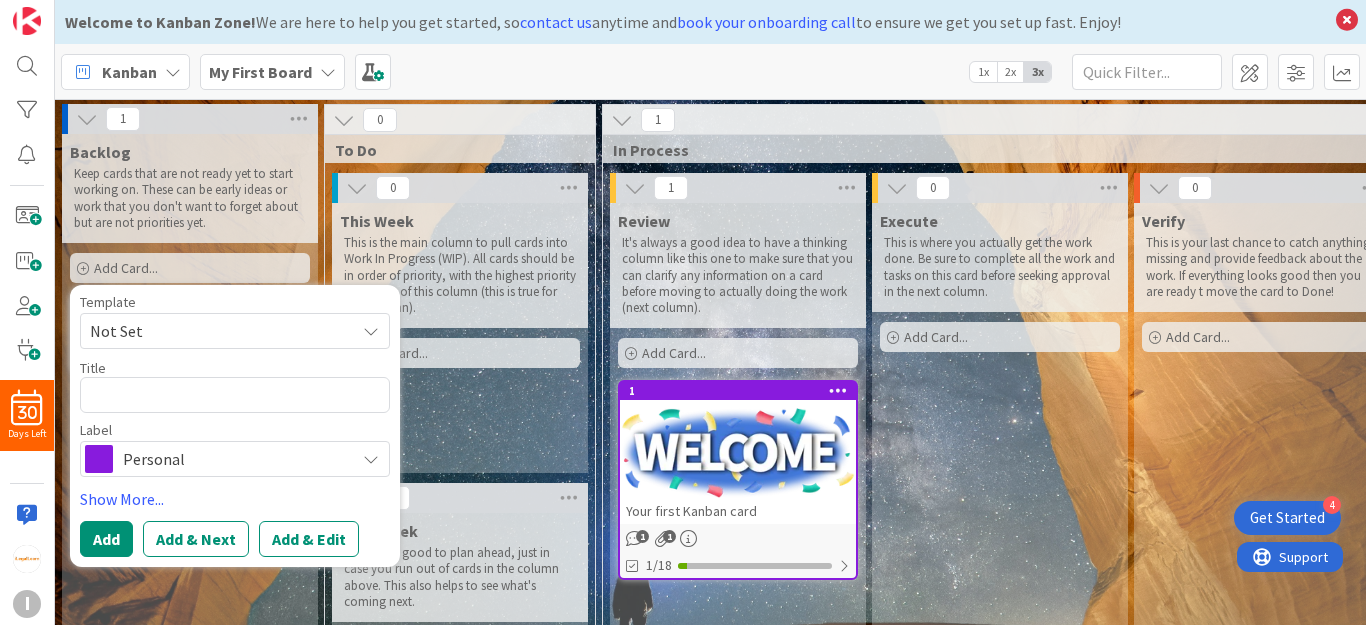 click on "Backlog Keep cards that are not ready yet to start working on. These can be early ideas or work that you don't want to forget about but are not priorities yet. Add Card... Template Not Set Title 0 / 128 Label Personal Personal Business Edit Labels... Show More... Add Add & Next Add & Edit 2 Use iLegalLearn's Case Law Analysis to Simplify Legal Learning" at bounding box center [190, 464] 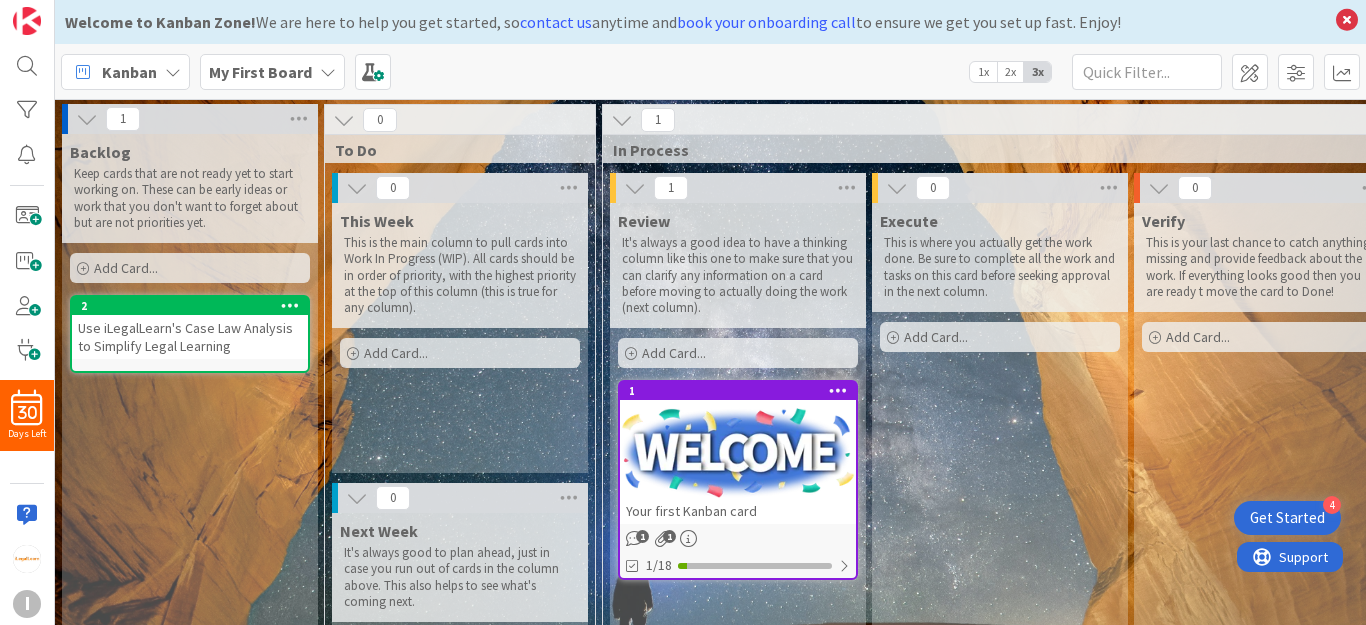 click at bounding box center [290, 305] 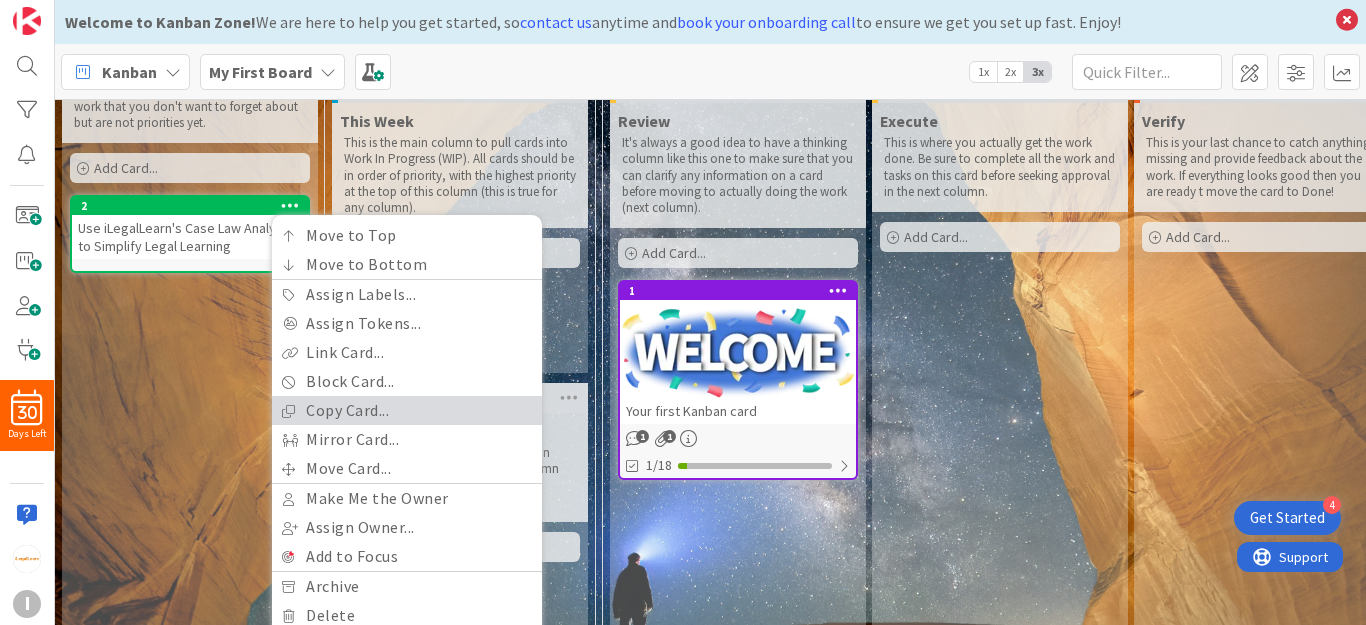 scroll, scrollTop: 196, scrollLeft: 0, axis: vertical 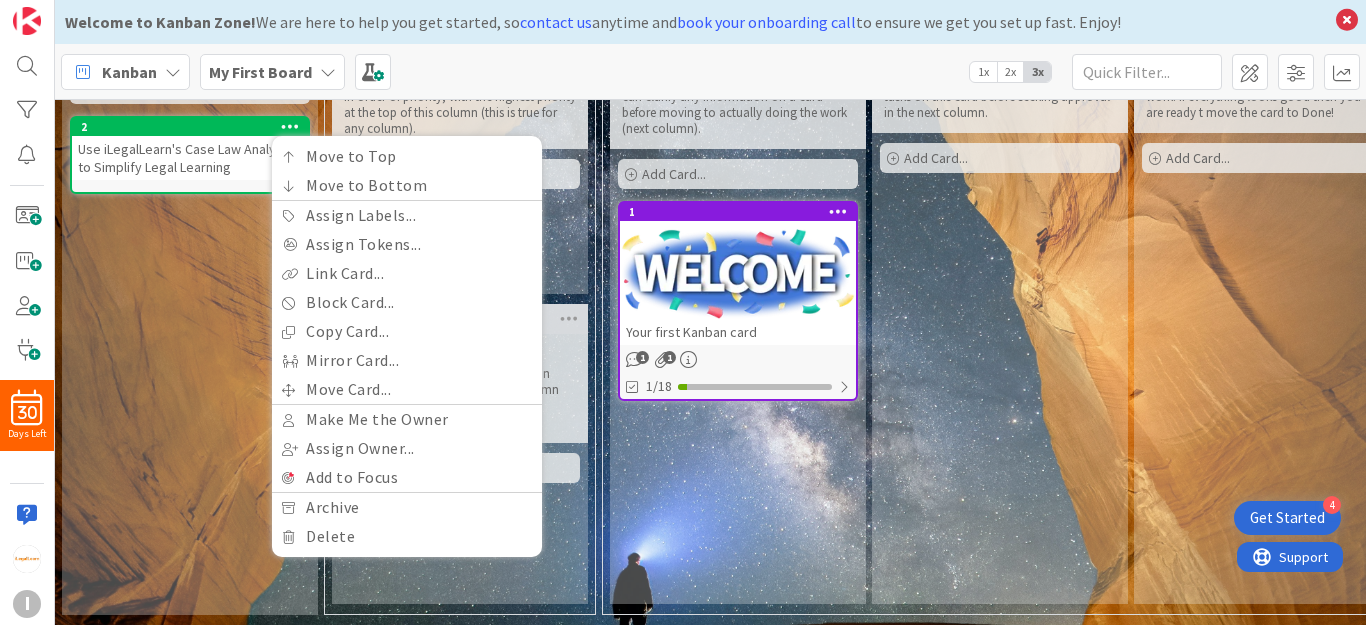 click on "Kanban My First Board 1x 2x 3x Kanban Options Card ID Time in Column Planned Dates Link Progress Bar (Parents) Link Progress Bar (Children) Link Progress Bar (Predecessors) Link Progress Bar (Successors) Tasks Celebrate Done! Labels Border Badge Off Explicit Agreements Full Partial Icon Column Width 100 % 125 % 150 % Aging Card Icon Background Select Columns Expand All Collapse All Collapse Empty These options only apply to you" at bounding box center (190, 285) 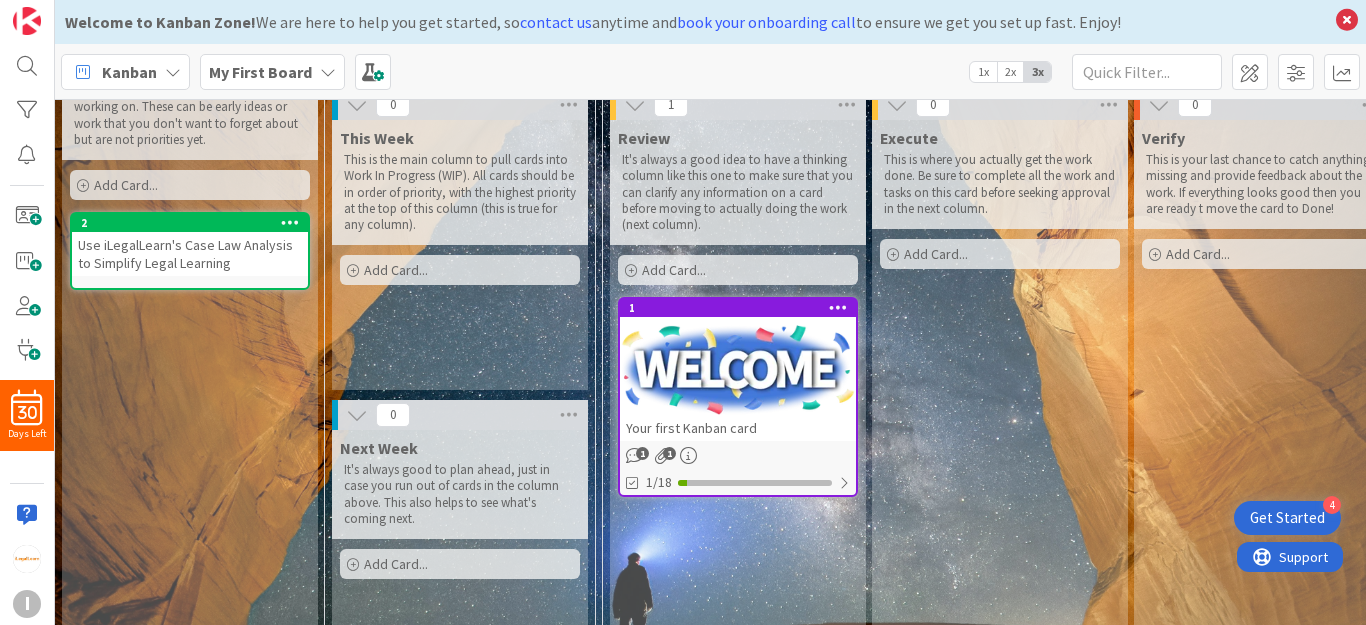 scroll, scrollTop: 0, scrollLeft: 0, axis: both 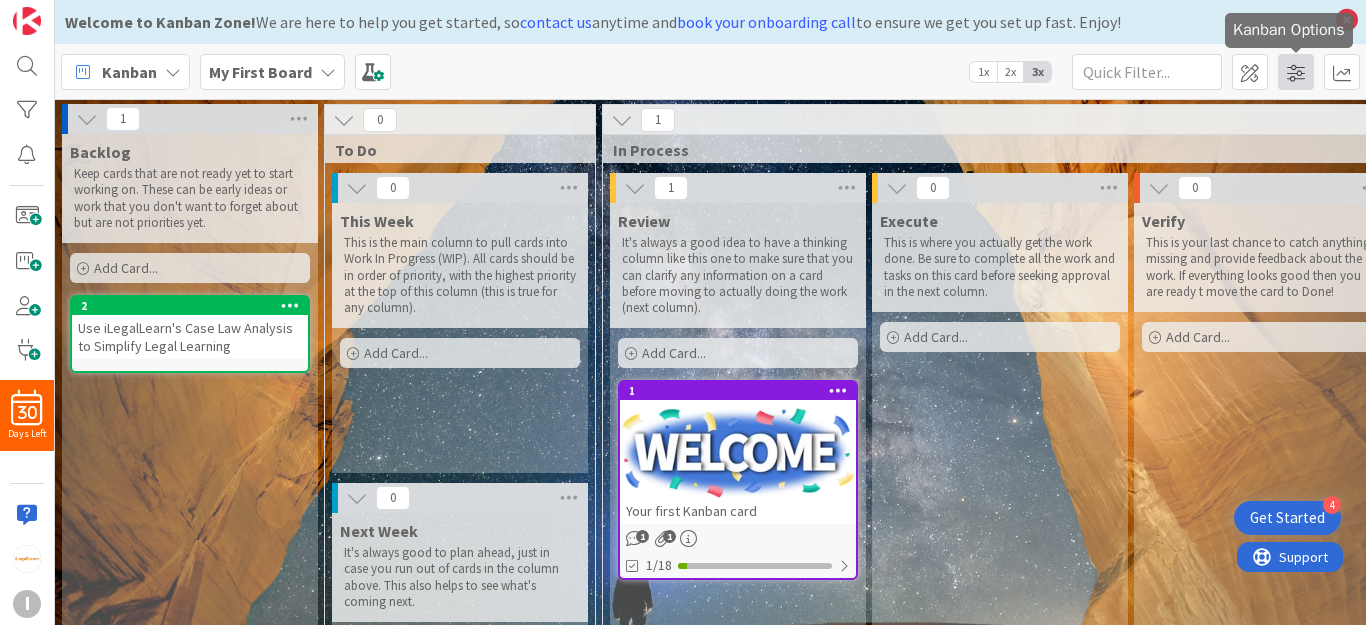 click at bounding box center [1296, 72] 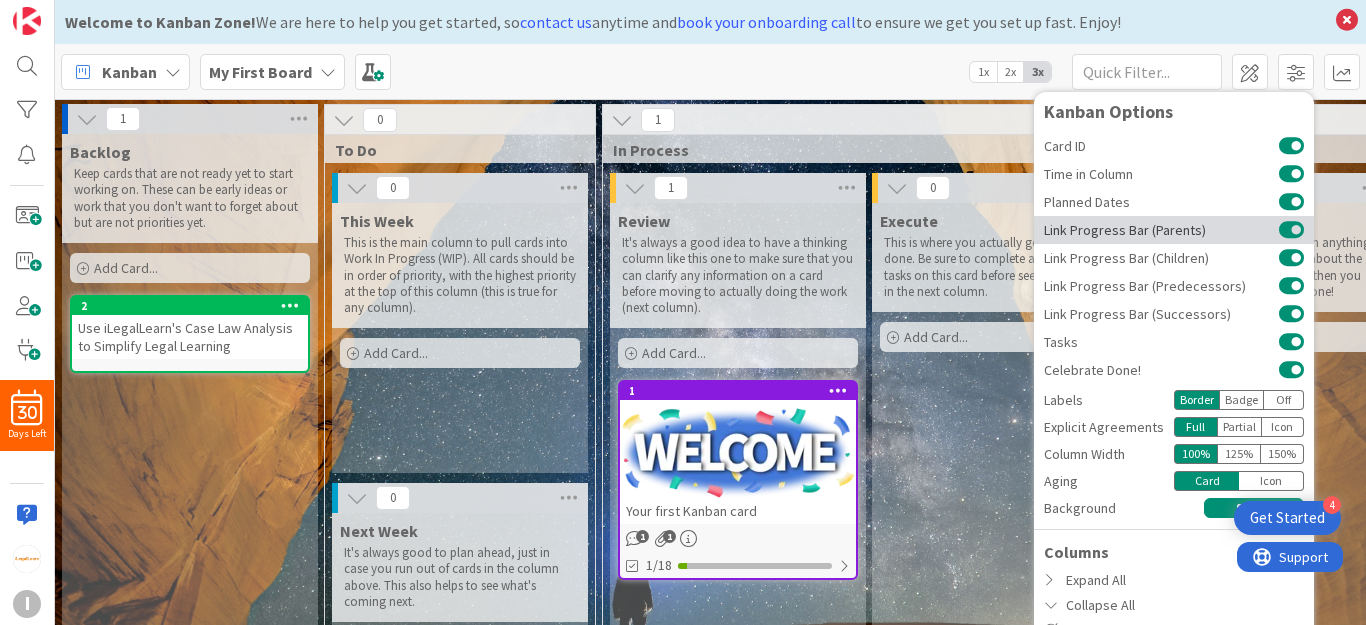 scroll, scrollTop: 53, scrollLeft: 0, axis: vertical 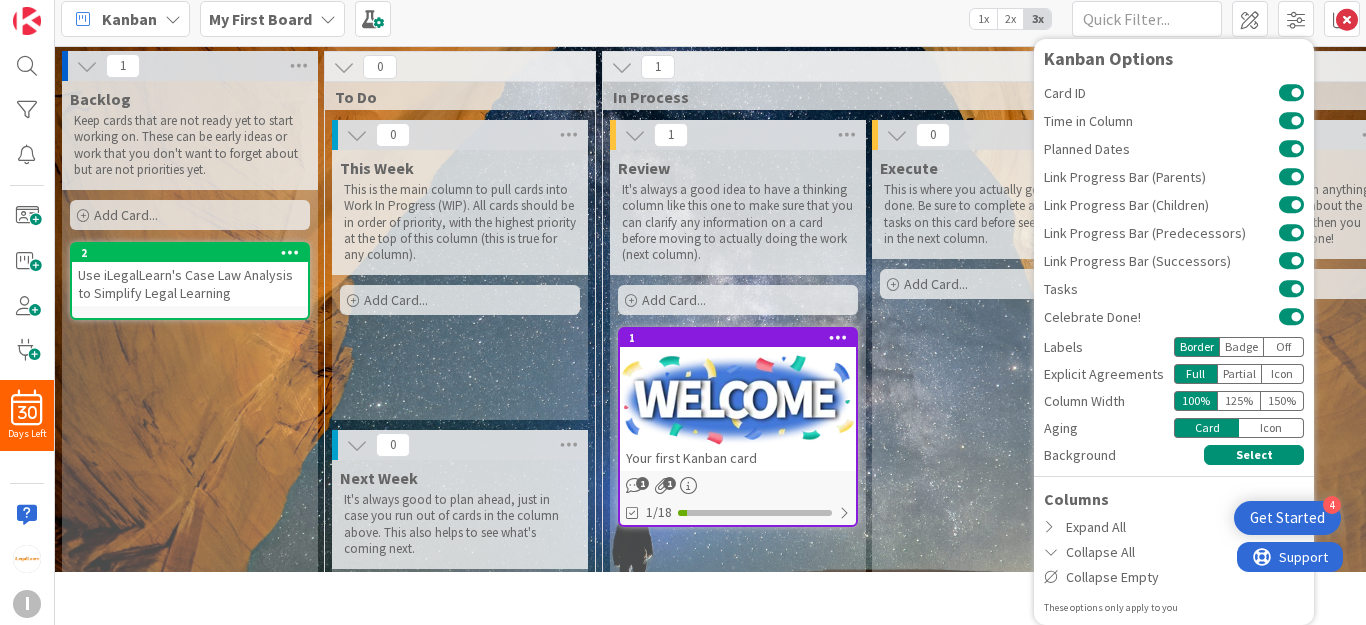 click on "Kanban My First Board 1x 2x 3x Kanban Options Card ID Time in Column Planned Dates Link Progress Bar (Parents) Link Progress Bar (Children) Link Progress Bar (Predecessors) Link Progress Bar (Successors) Tasks Celebrate Done! Labels Border Badge Off Explicit Agreements Full Partial Icon Column Width 100 % 125 % 150 % Aging Card Icon Background Select Columns Expand All Collapse All Collapse Empty These options only apply to you" at bounding box center [190, 411] 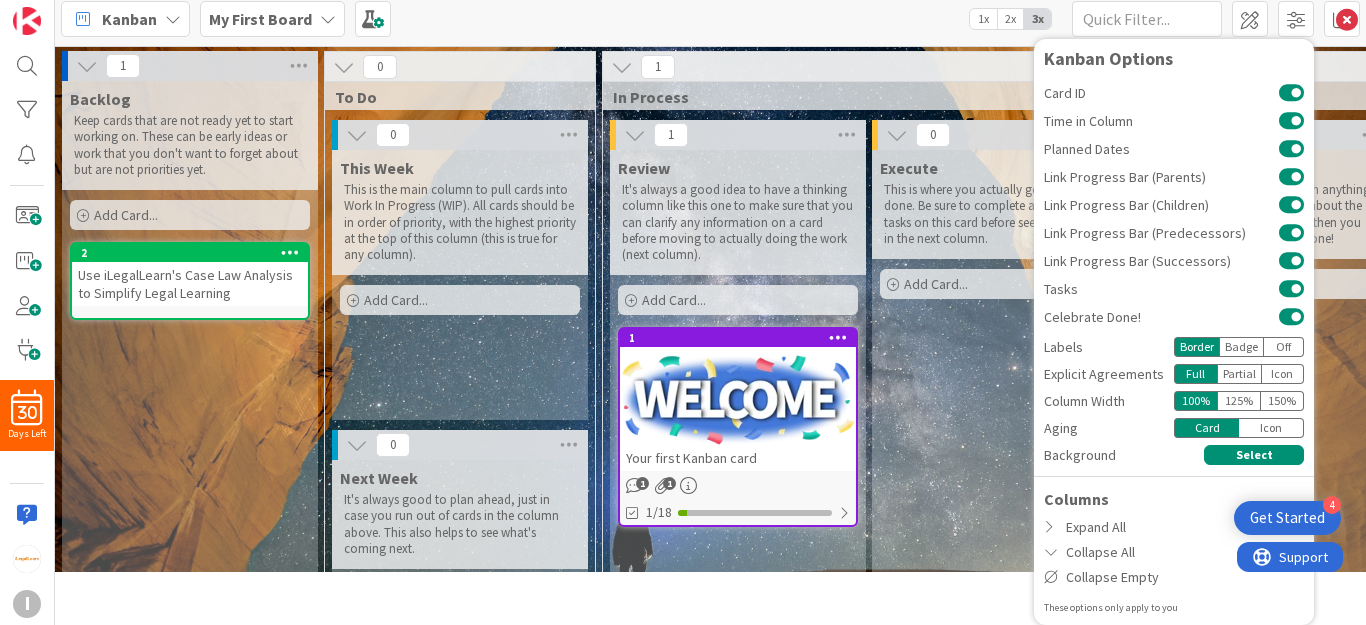 scroll, scrollTop: 0, scrollLeft: 0, axis: both 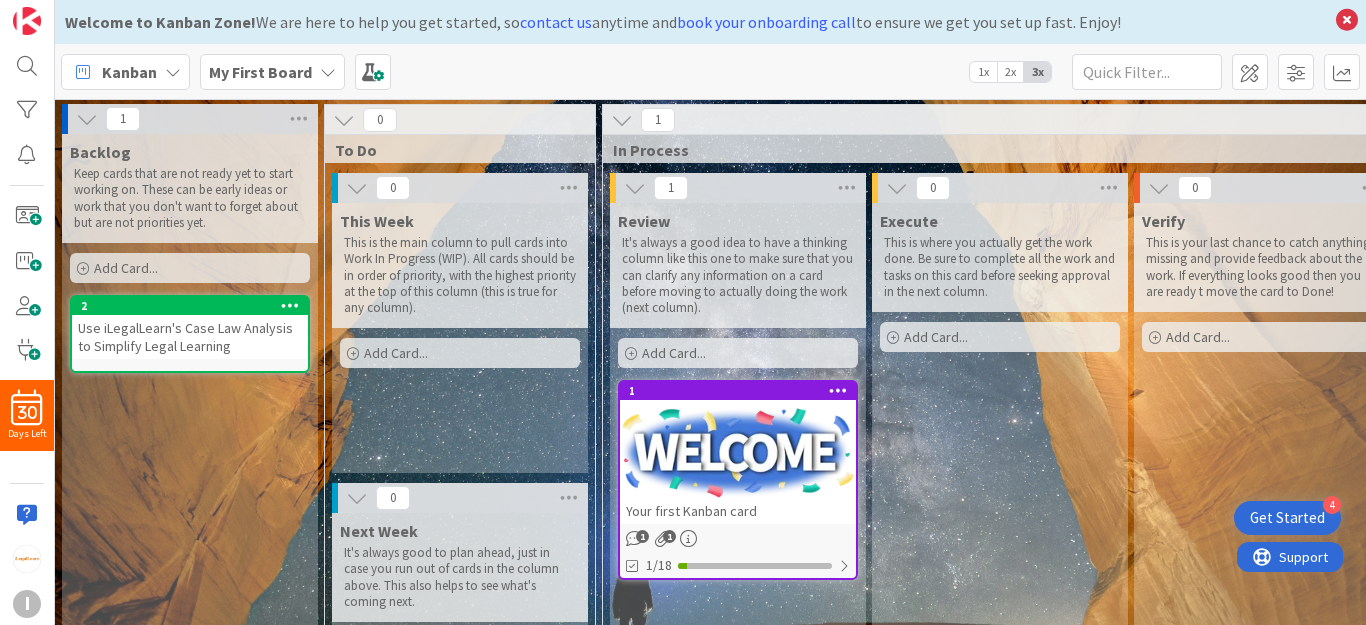 click on "Kanban My First Board 1x 2x 3x Kanban Options Card ID Time in Column Planned Dates Link Progress Bar (Parents) Link Progress Bar (Children) Link Progress Bar (Predecessors) Link Progress Bar (Successors) Tasks Celebrate Done! Labels Border Badge Off Explicit Agreements Full Partial Icon Column Width 100 % 125 % 150 % Aging Card Icon Background Select Columns Expand All Collapse All Collapse Empty These options only apply to you" at bounding box center [710, 71] 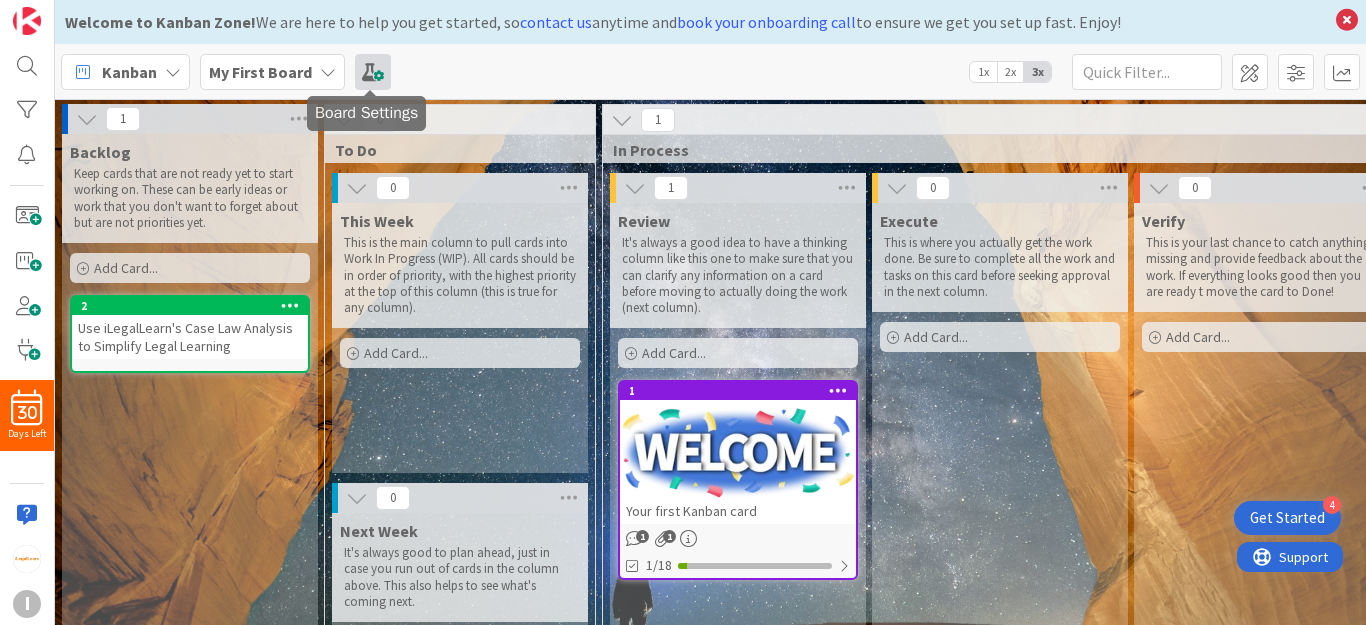 click at bounding box center [373, 72] 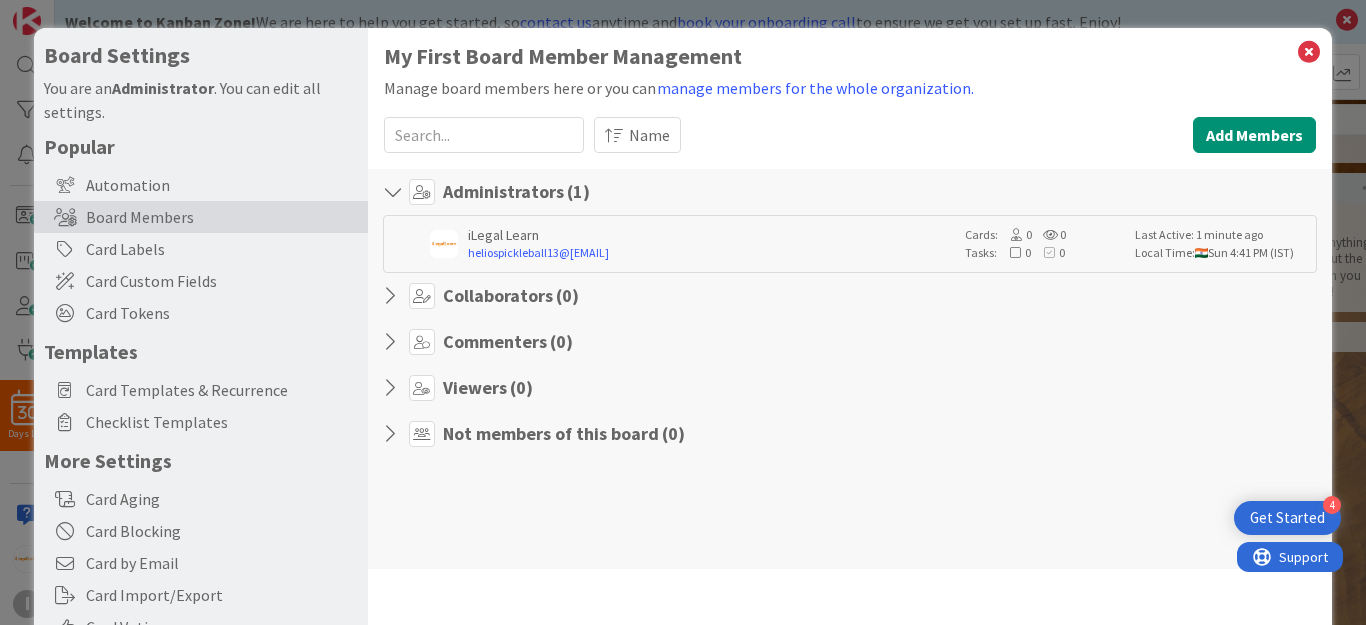 click on "Viewers ( 0 )" at bounding box center [488, 388] 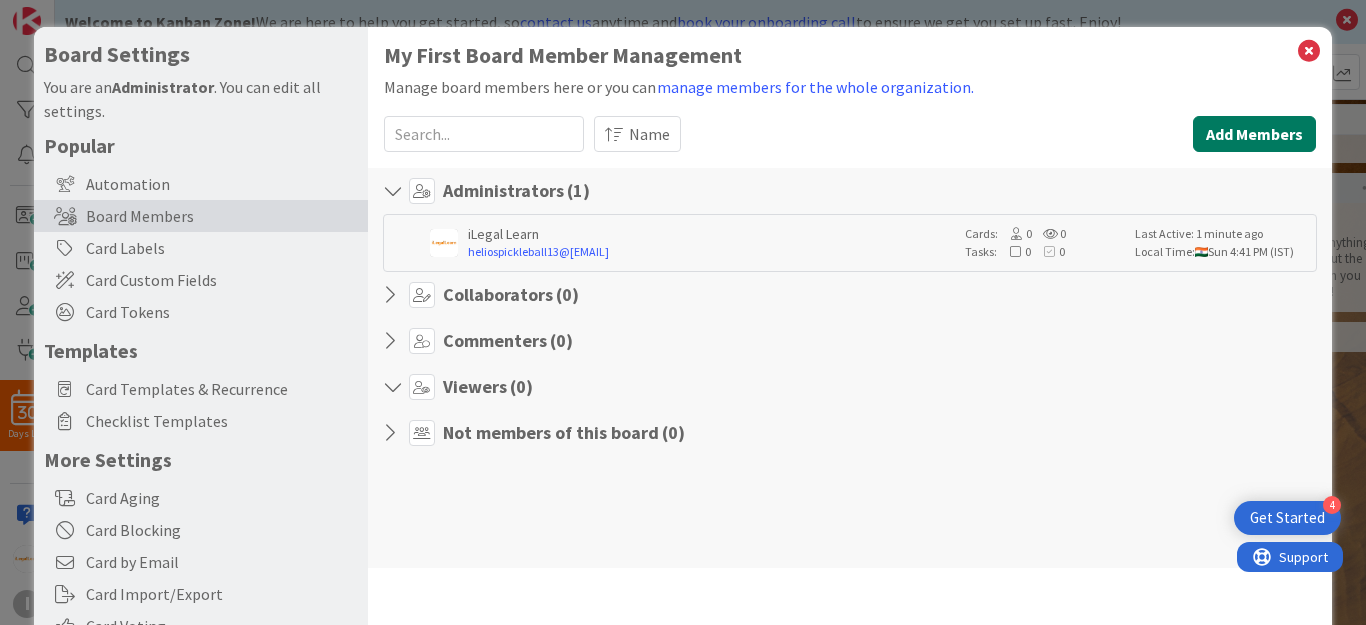 scroll, scrollTop: 0, scrollLeft: 0, axis: both 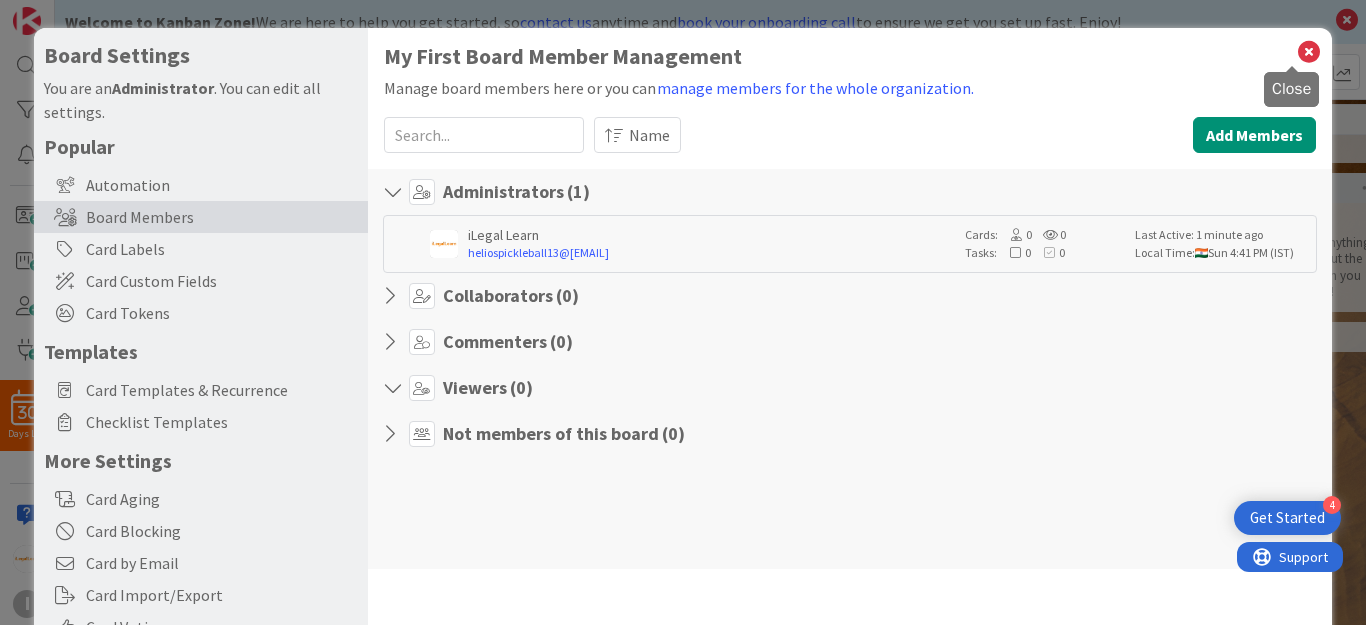click at bounding box center (1309, 52) 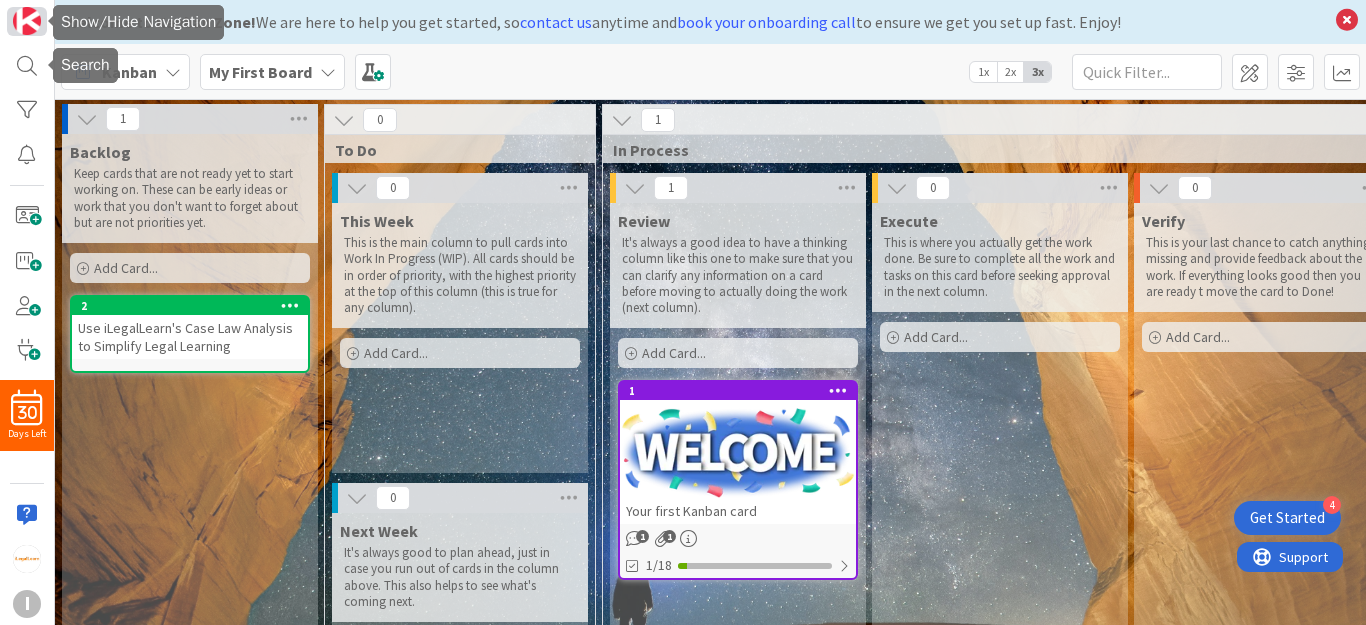 click at bounding box center [27, 21] 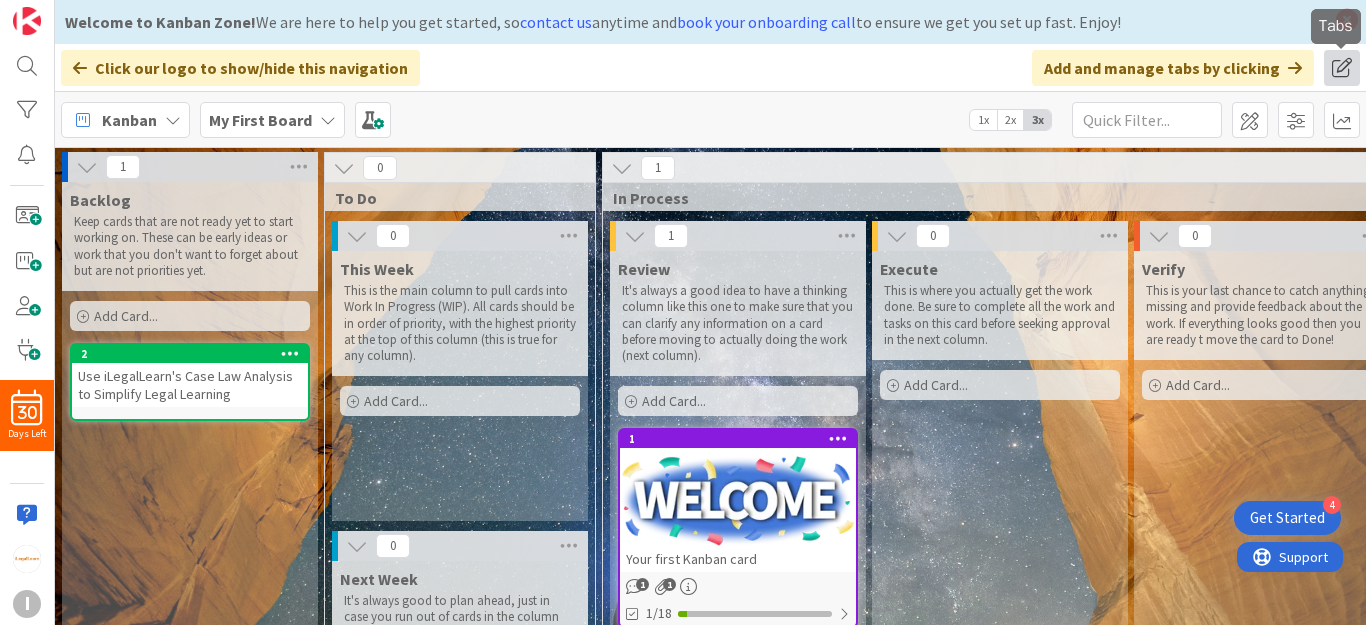 click at bounding box center [1342, 68] 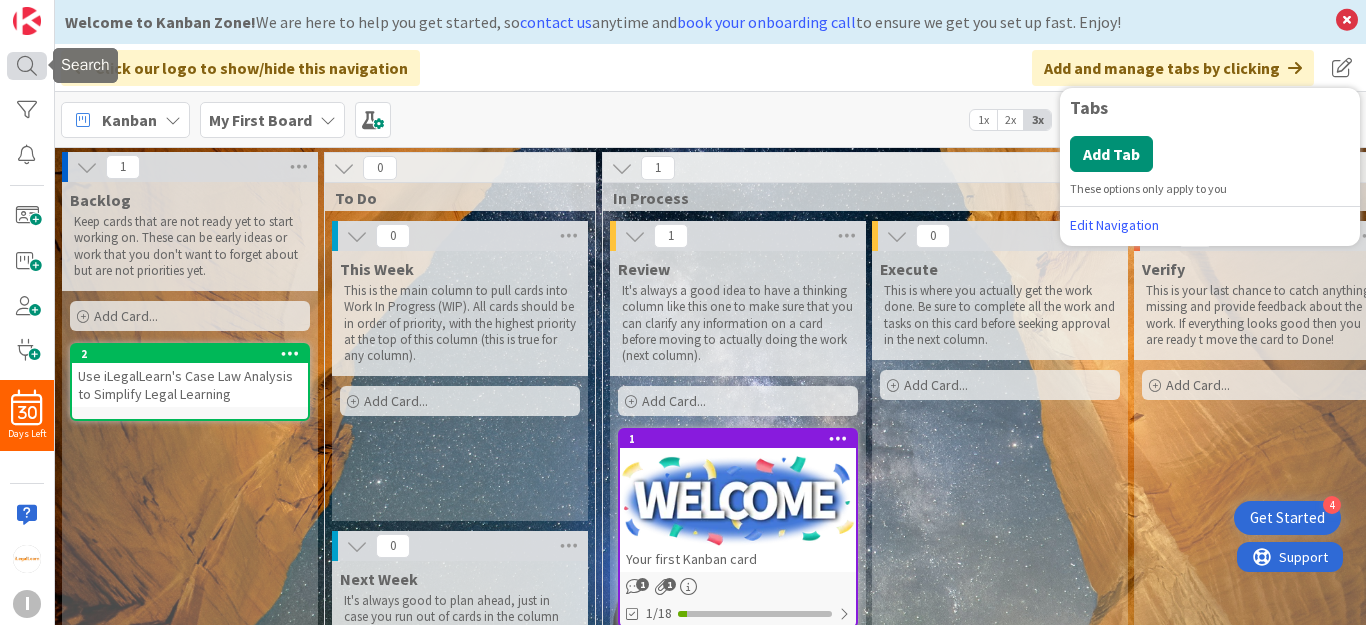 click at bounding box center [27, 66] 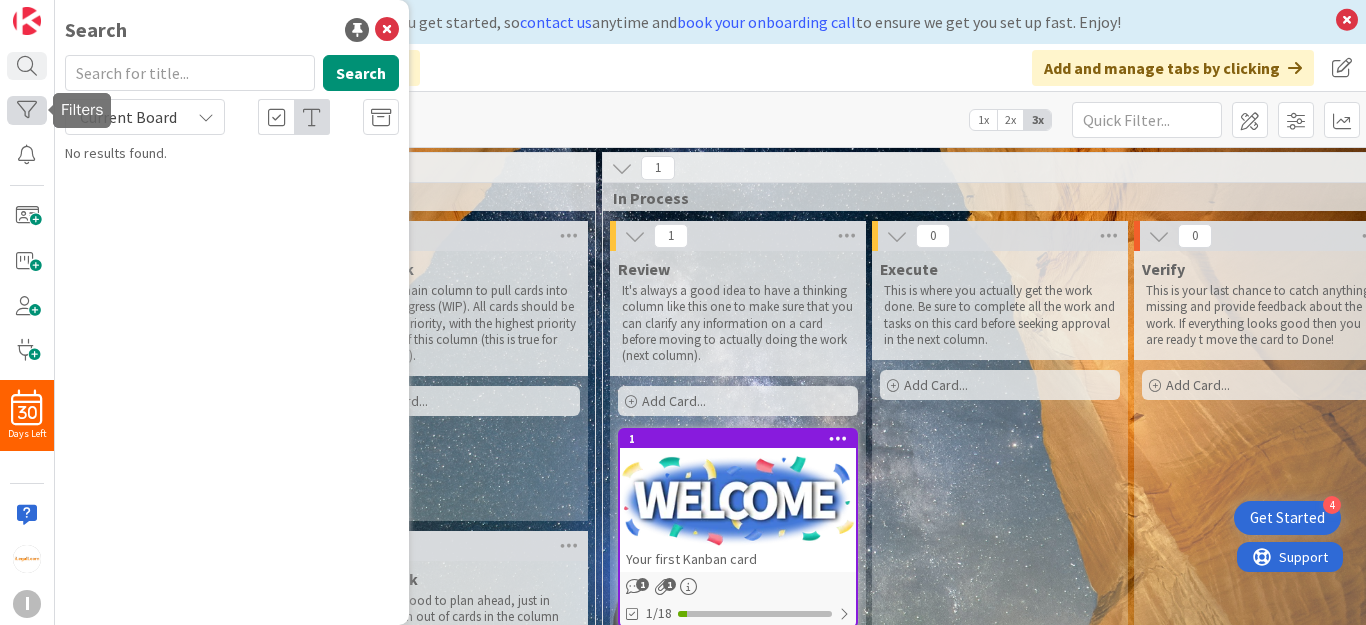 click at bounding box center [27, 110] 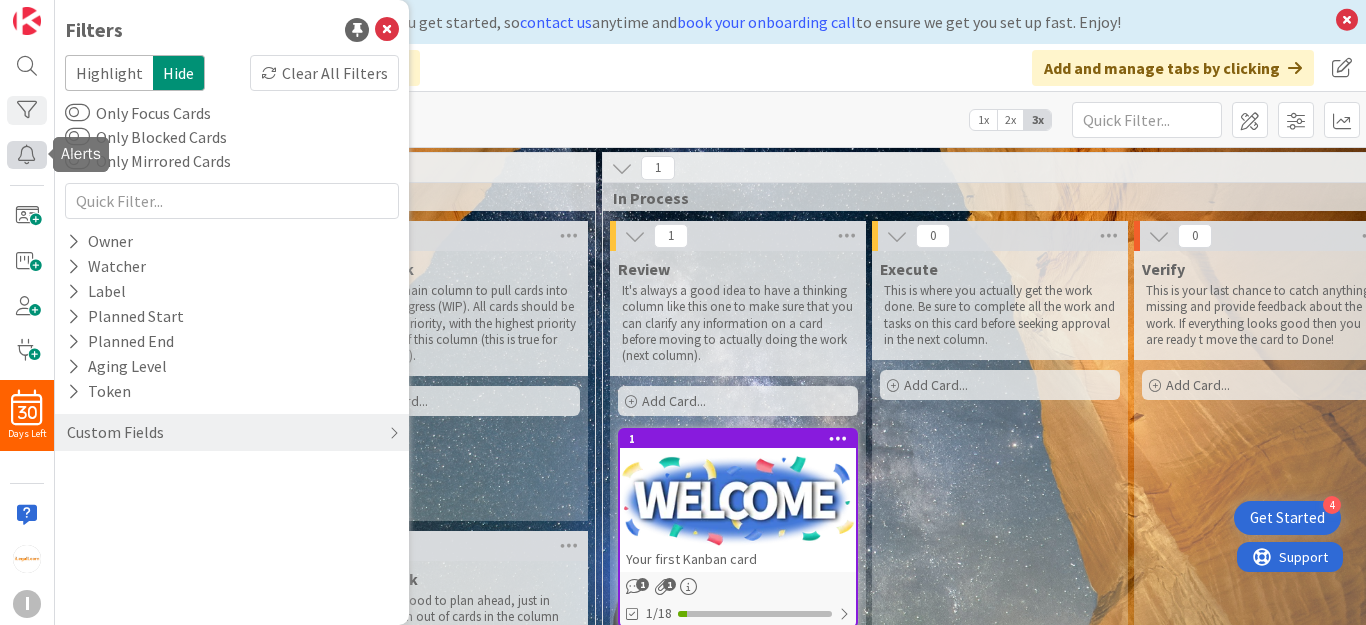 click at bounding box center [27, 155] 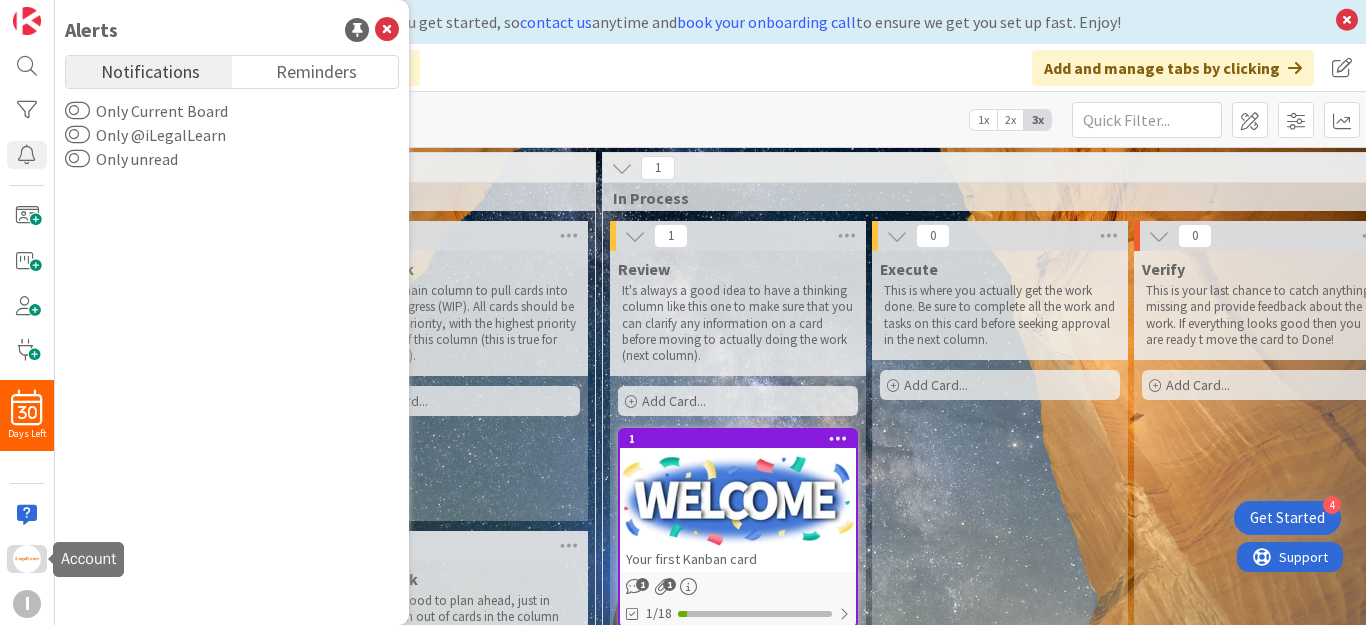 click at bounding box center (27, 559) 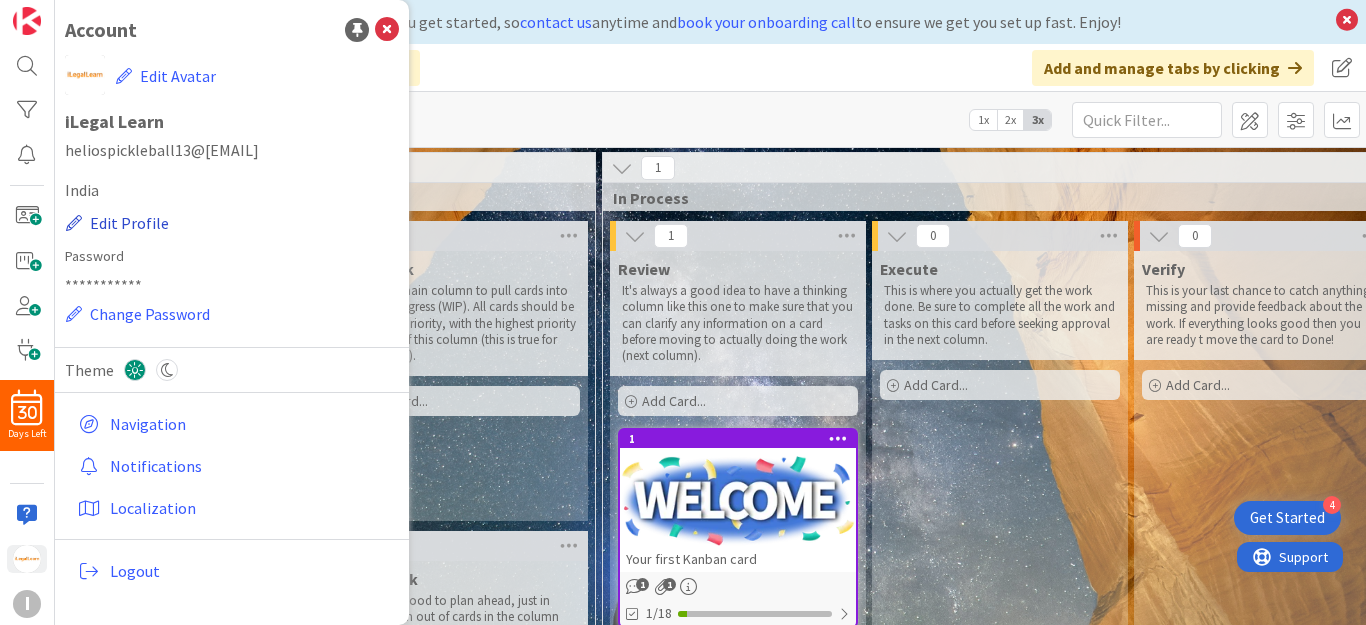 click on "Edit Profile" at bounding box center (117, 223) 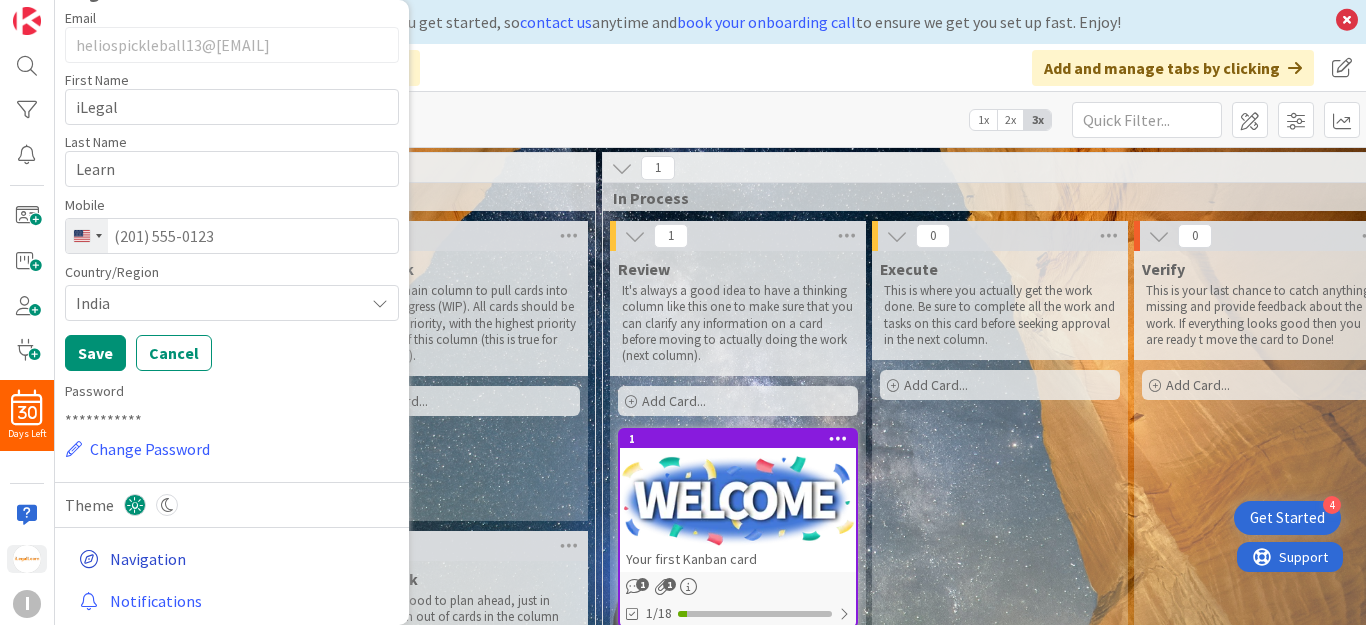 scroll, scrollTop: 0, scrollLeft: 0, axis: both 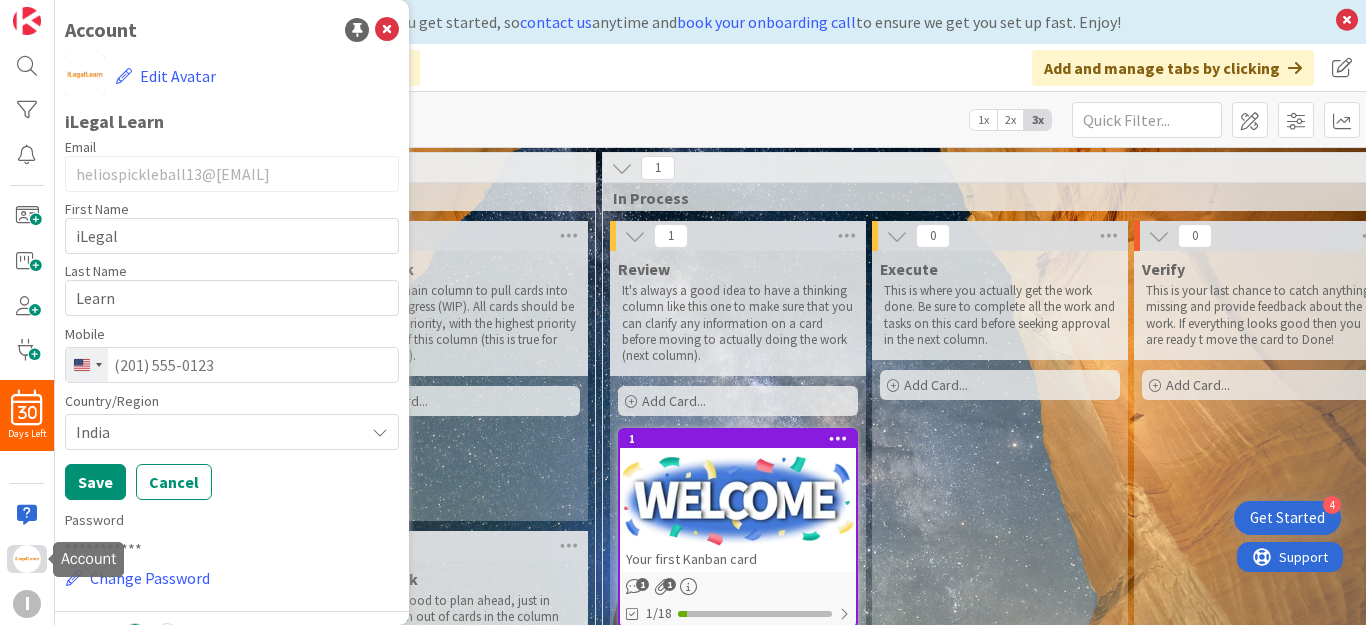 click at bounding box center (27, 559) 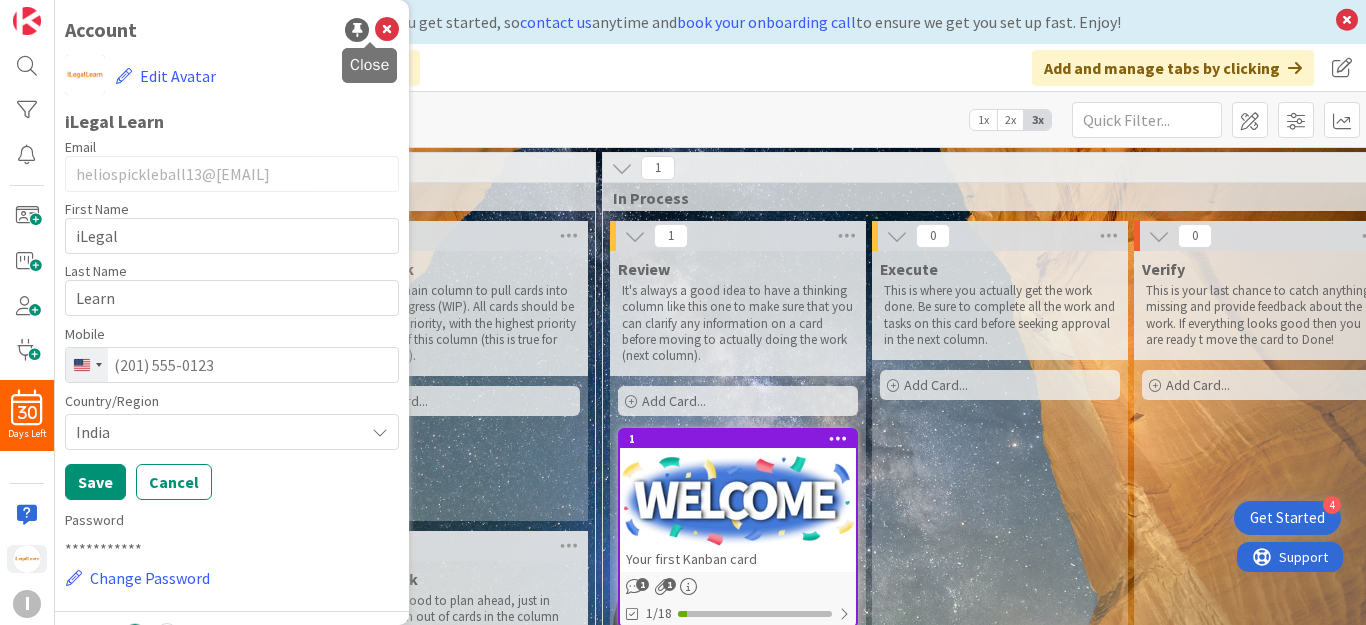 click at bounding box center (387, 30) 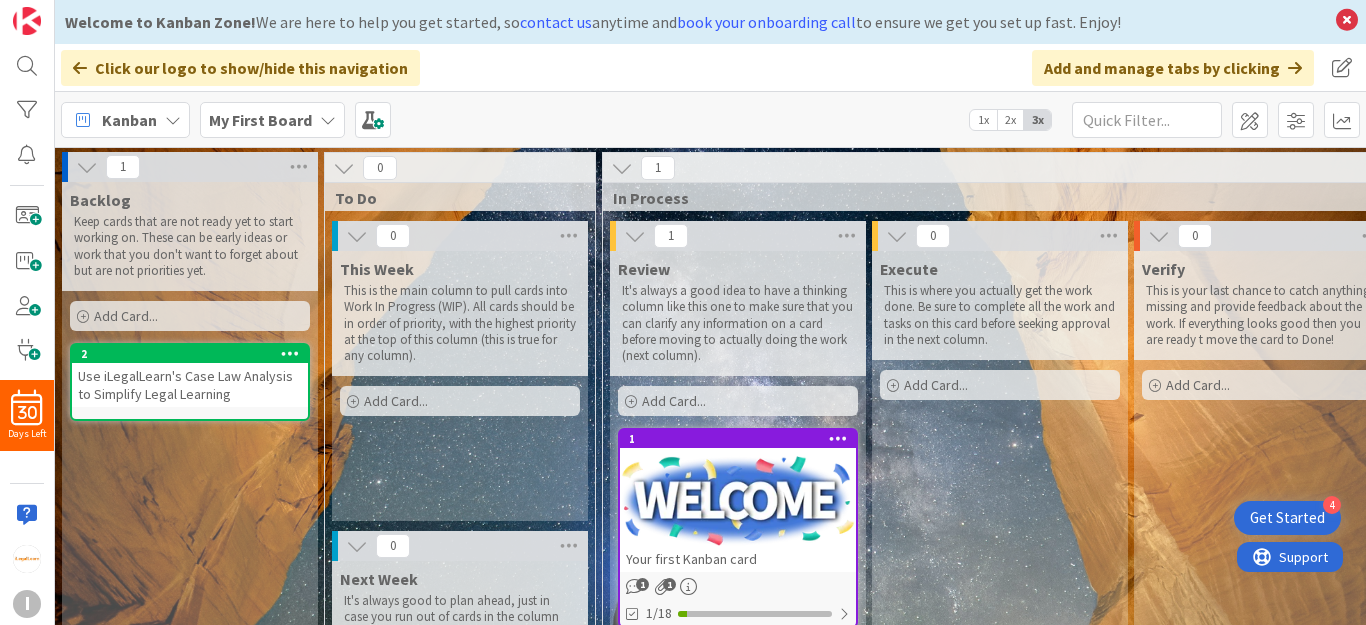 click on "30 Days Left i" at bounding box center [27, 312] 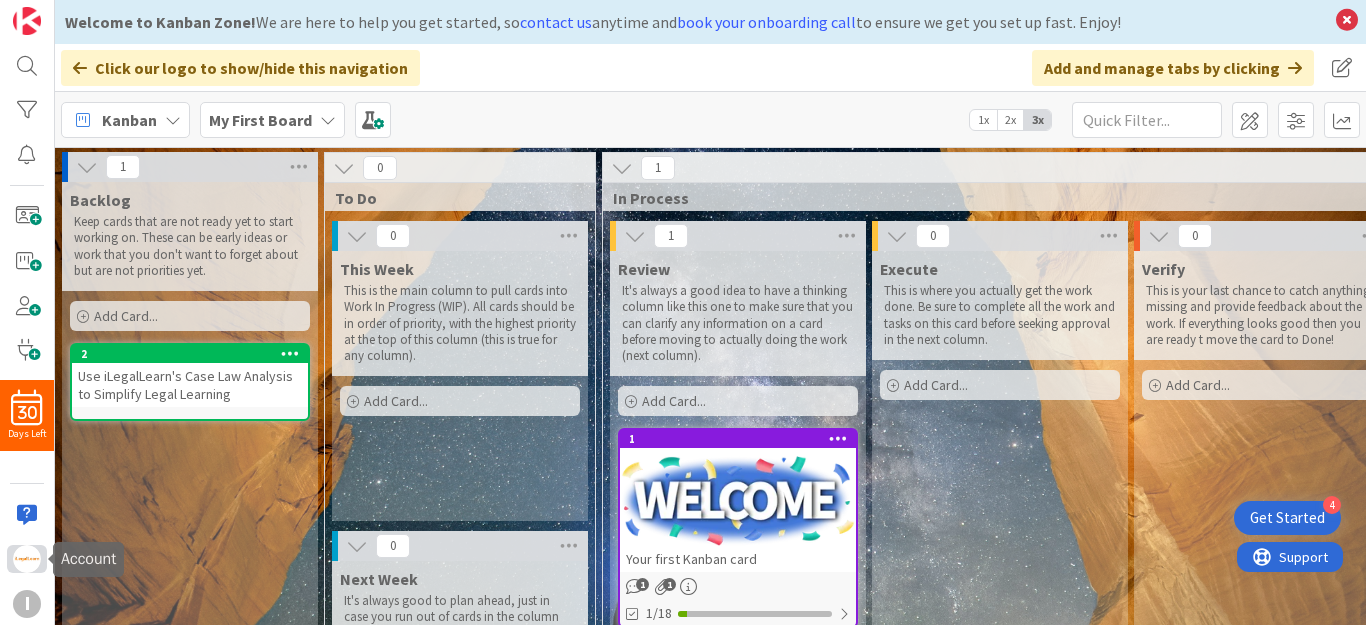 click at bounding box center (27, 559) 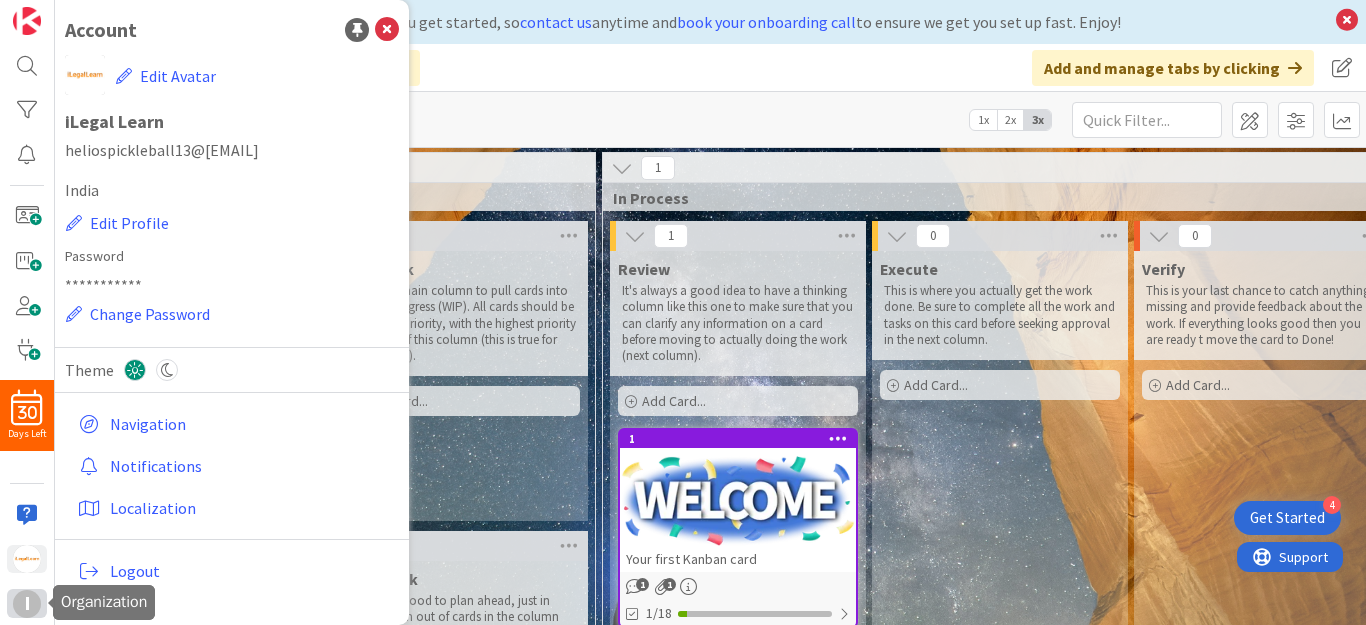click on "i" at bounding box center [27, 604] 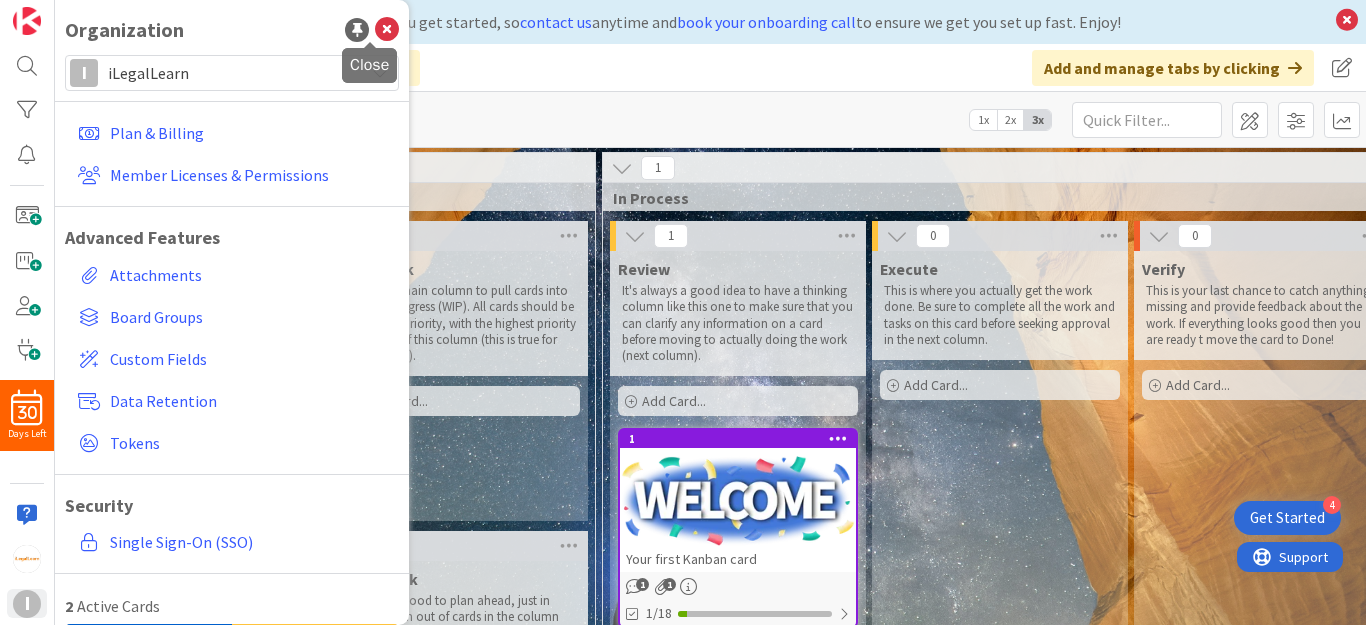 click at bounding box center [387, 30] 